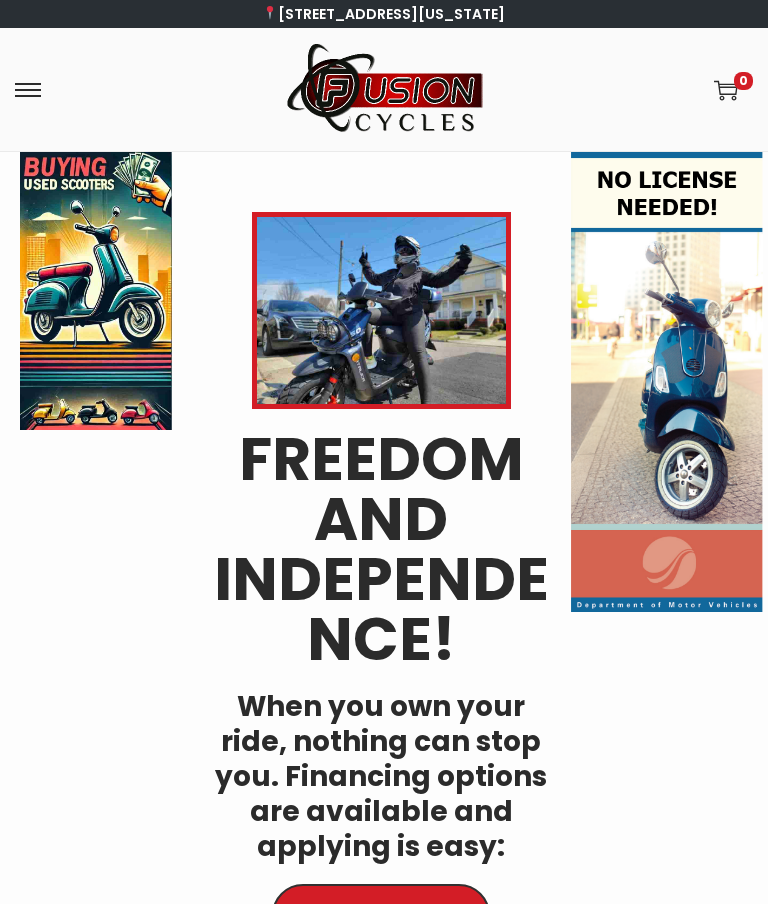 scroll, scrollTop: 0, scrollLeft: 0, axis: both 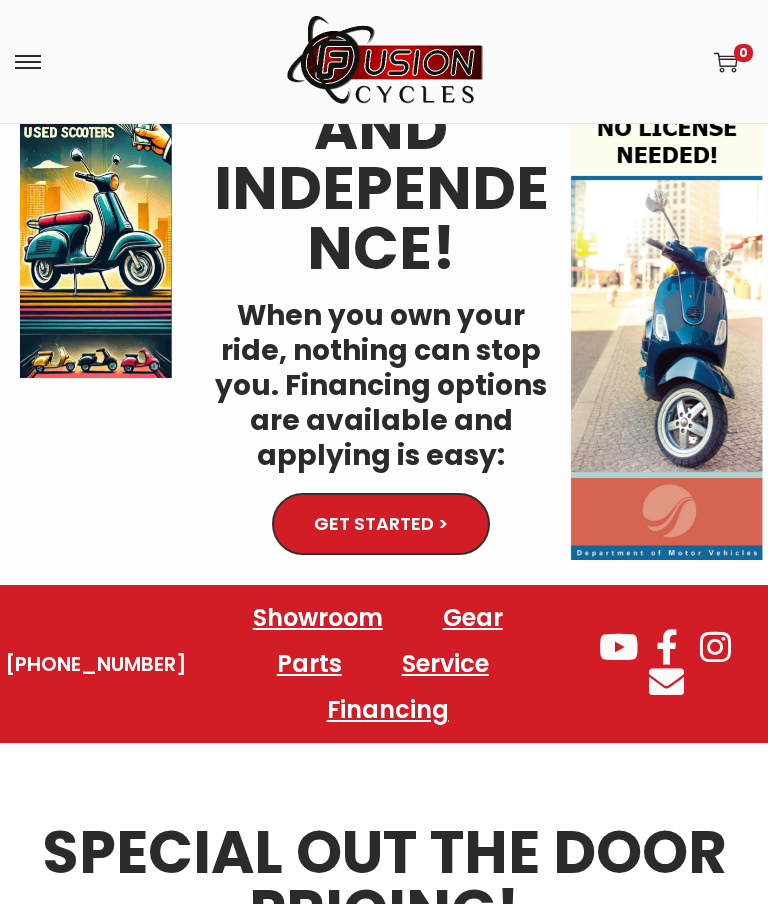 click on "Showroom" 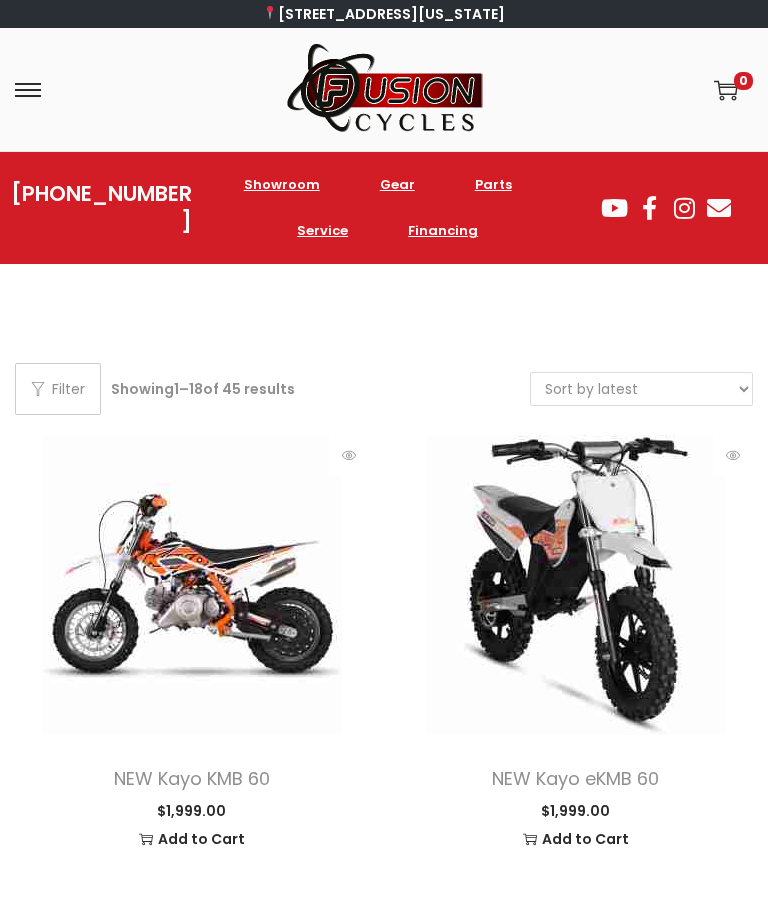 scroll, scrollTop: 0, scrollLeft: 0, axis: both 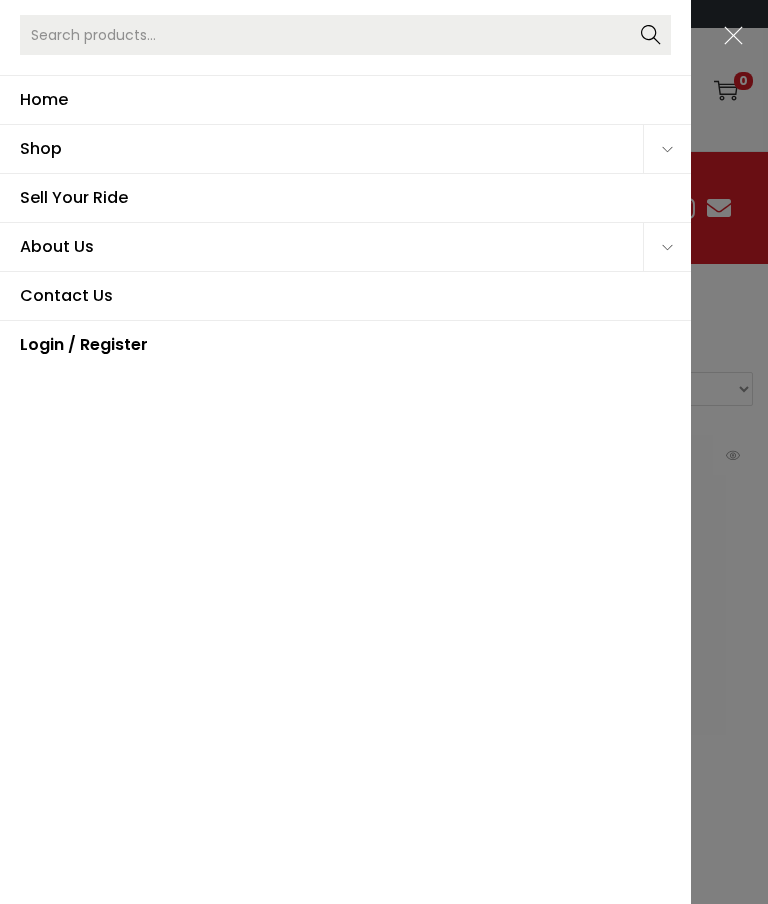 click at bounding box center [384, 452] 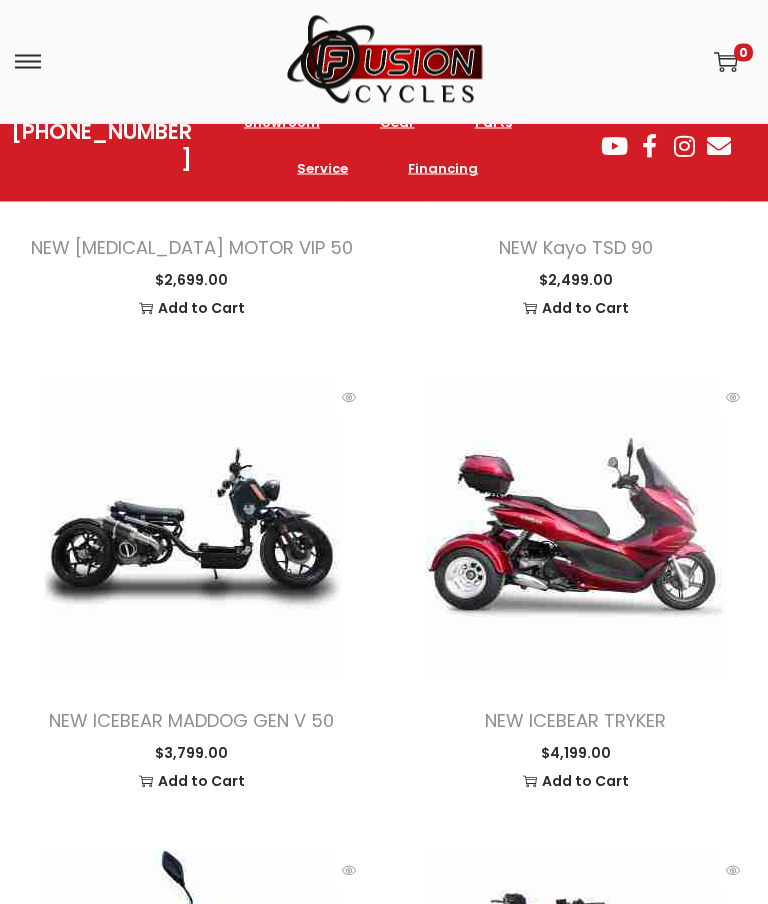 scroll, scrollTop: 1977, scrollLeft: 0, axis: vertical 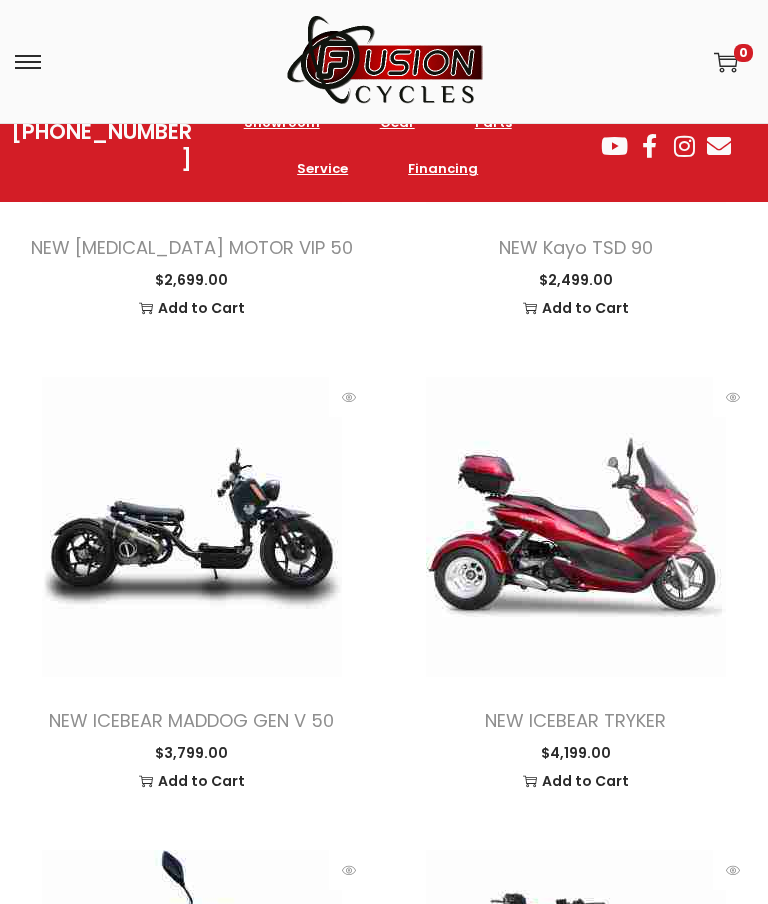 click at bounding box center (576, 527) 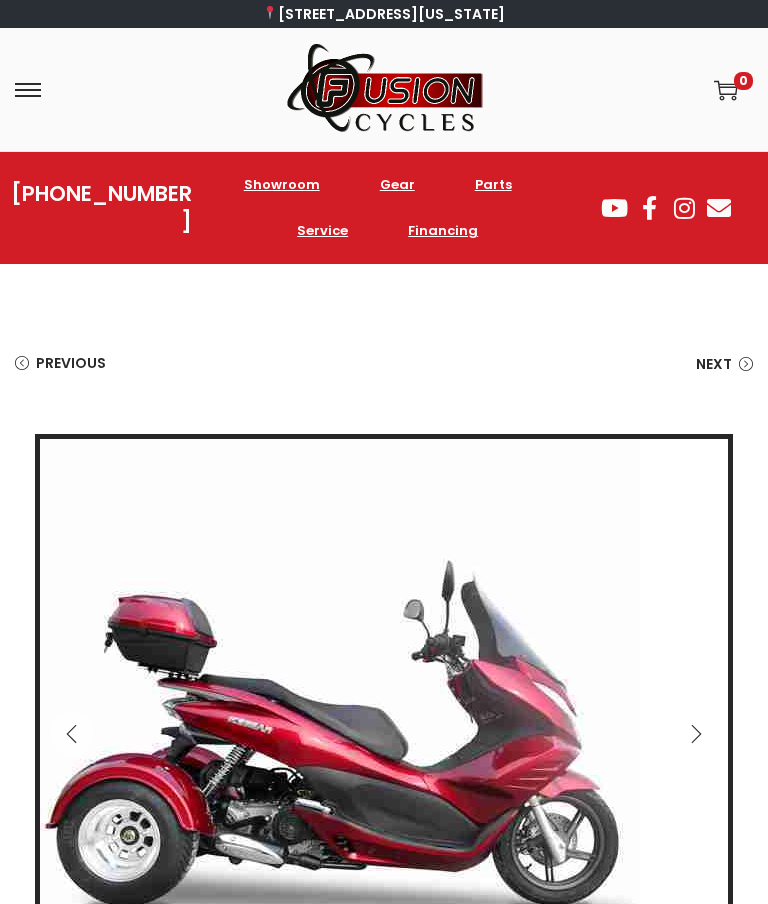 scroll, scrollTop: 0, scrollLeft: 0, axis: both 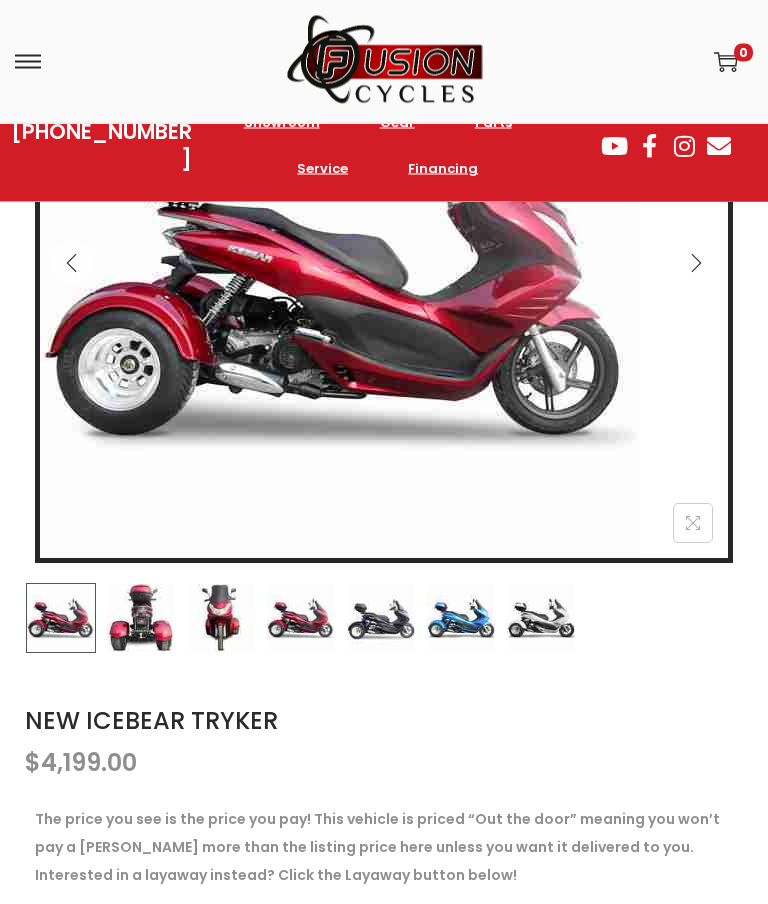 click at bounding box center (141, 619) 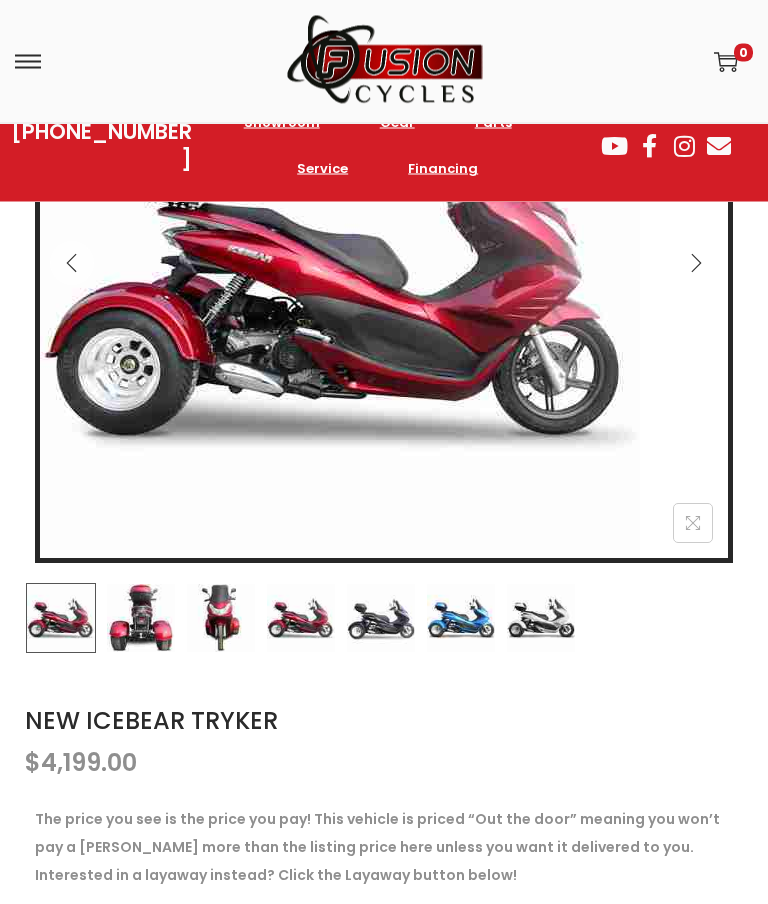scroll, scrollTop: 471, scrollLeft: 0, axis: vertical 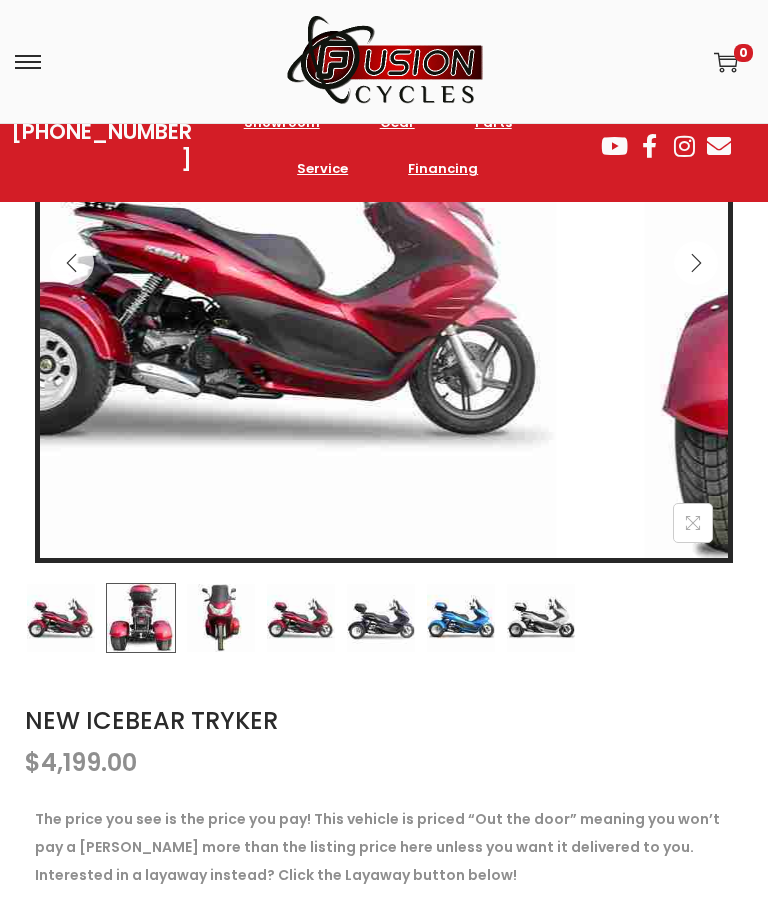 click at bounding box center [141, 618] 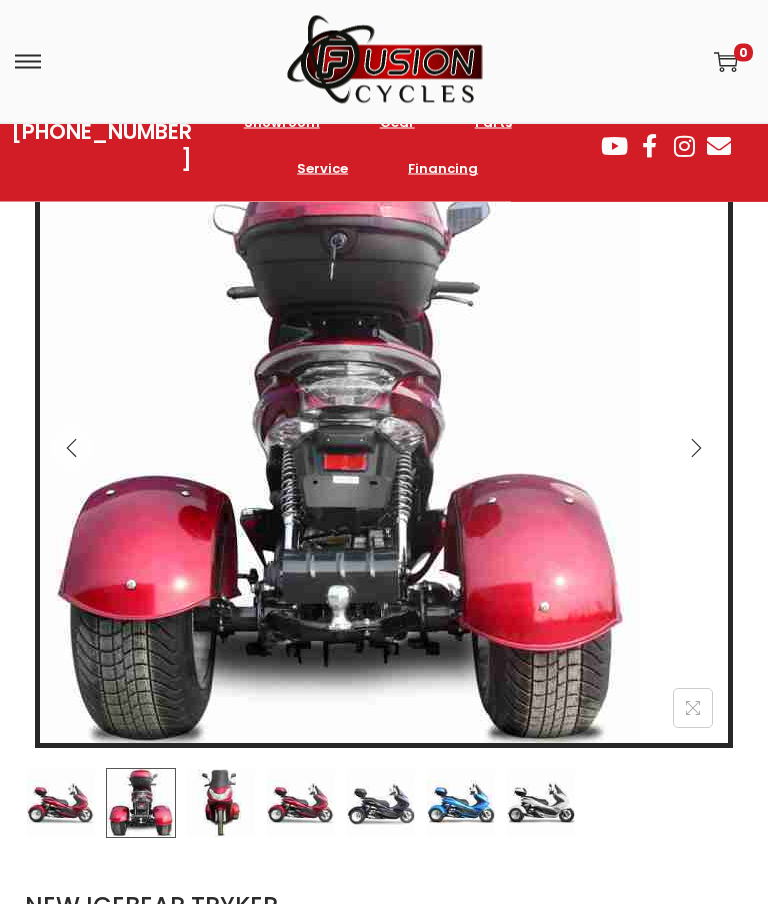 scroll, scrollTop: 292, scrollLeft: 0, axis: vertical 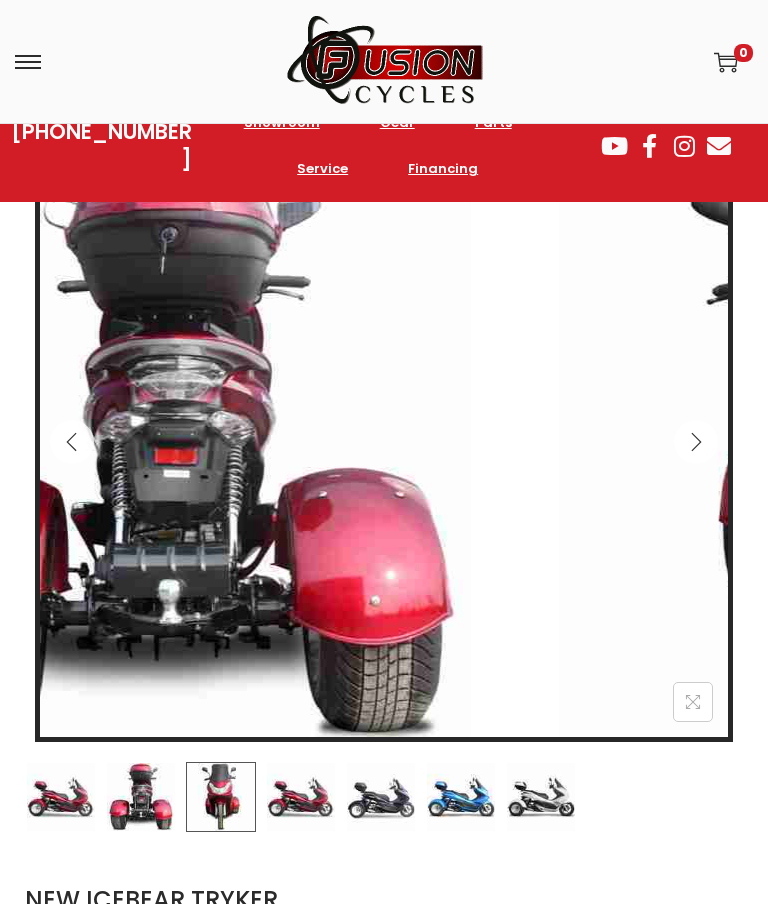 click at bounding box center (221, 797) 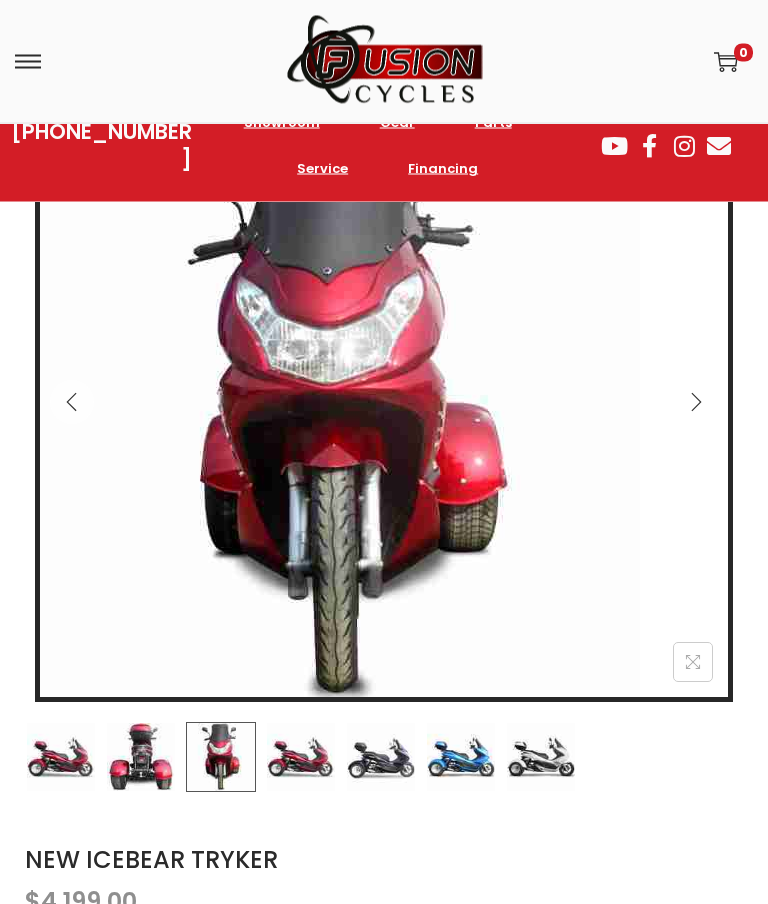 scroll, scrollTop: 332, scrollLeft: 0, axis: vertical 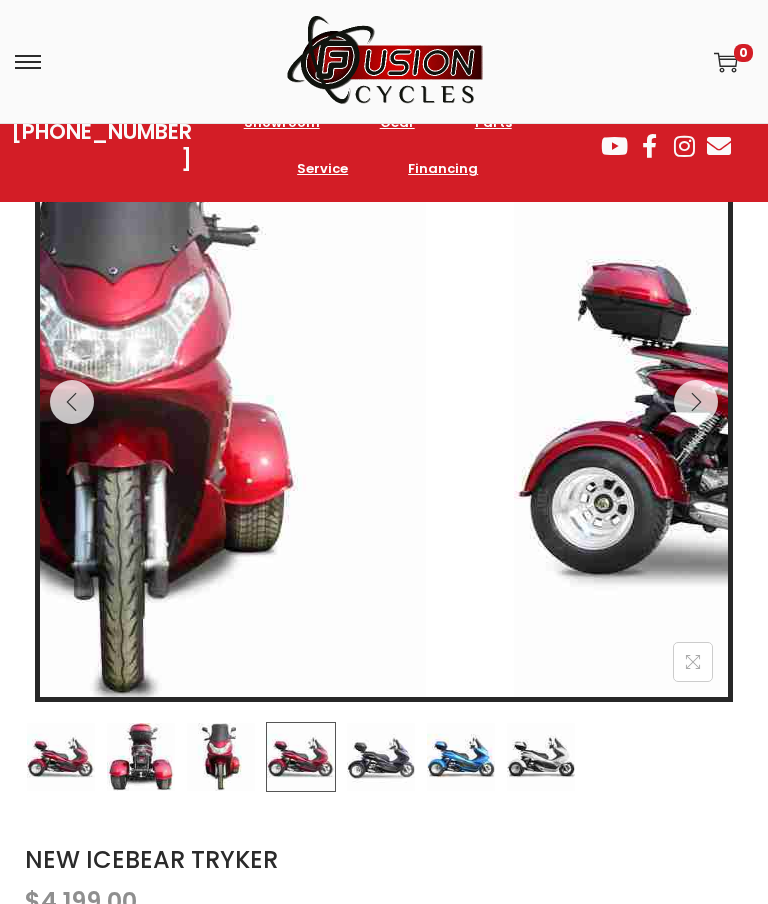 click at bounding box center (301, 757) 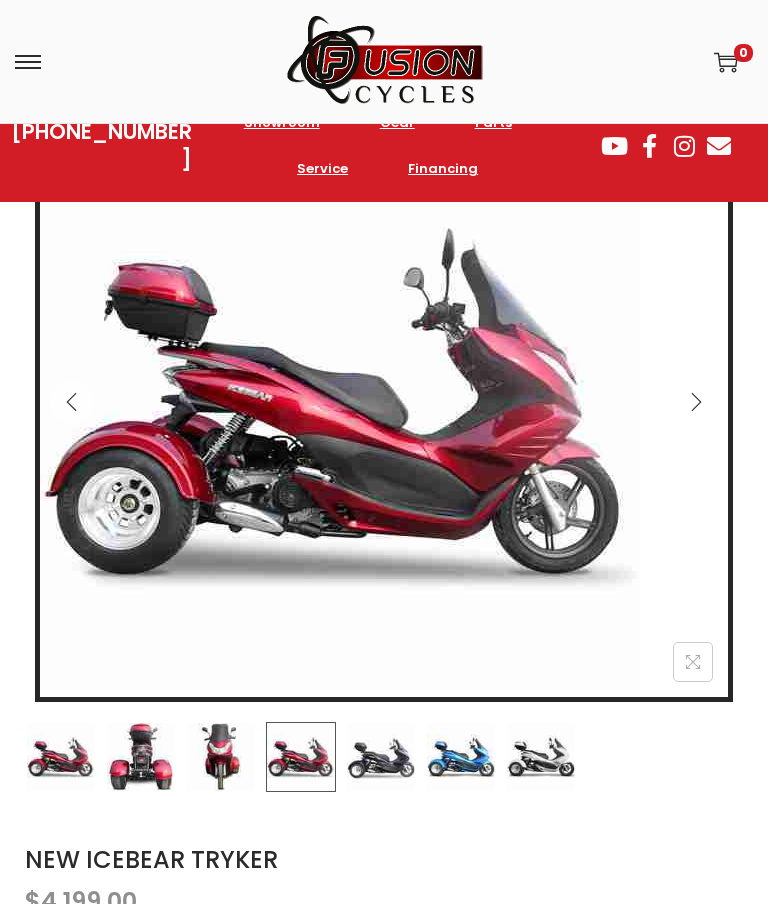 click at bounding box center (381, 757) 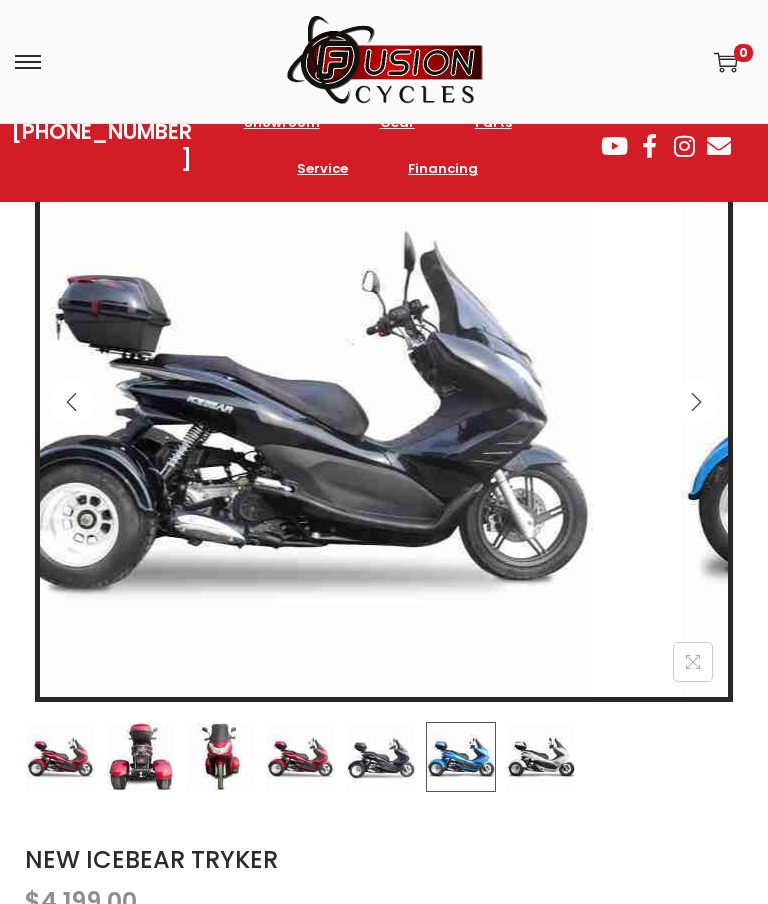 click at bounding box center [461, 757] 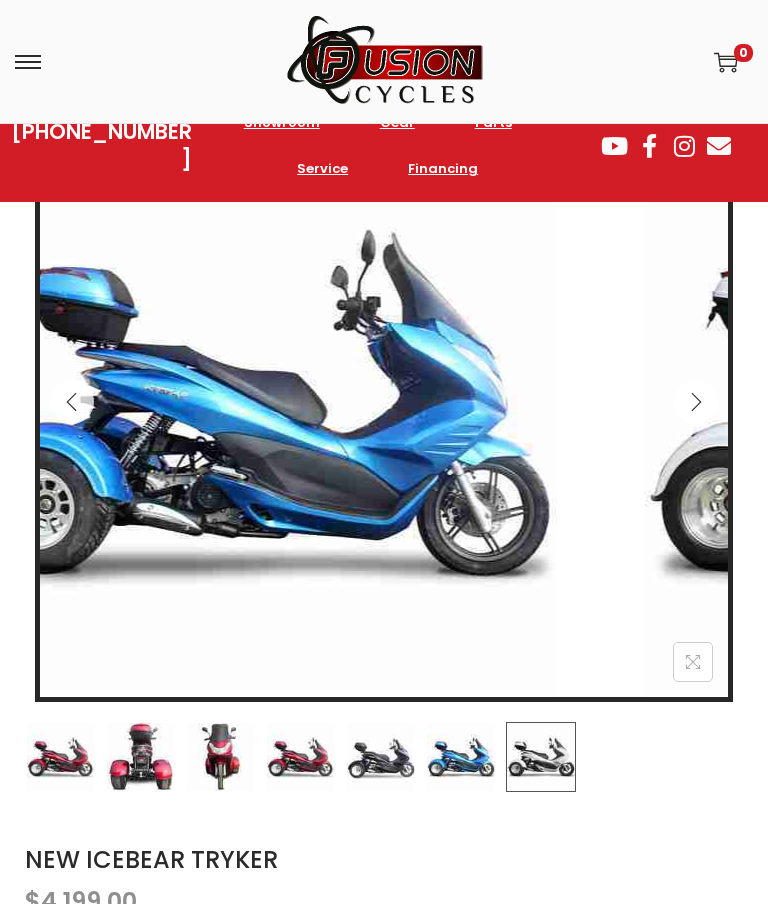 click at bounding box center [541, 757] 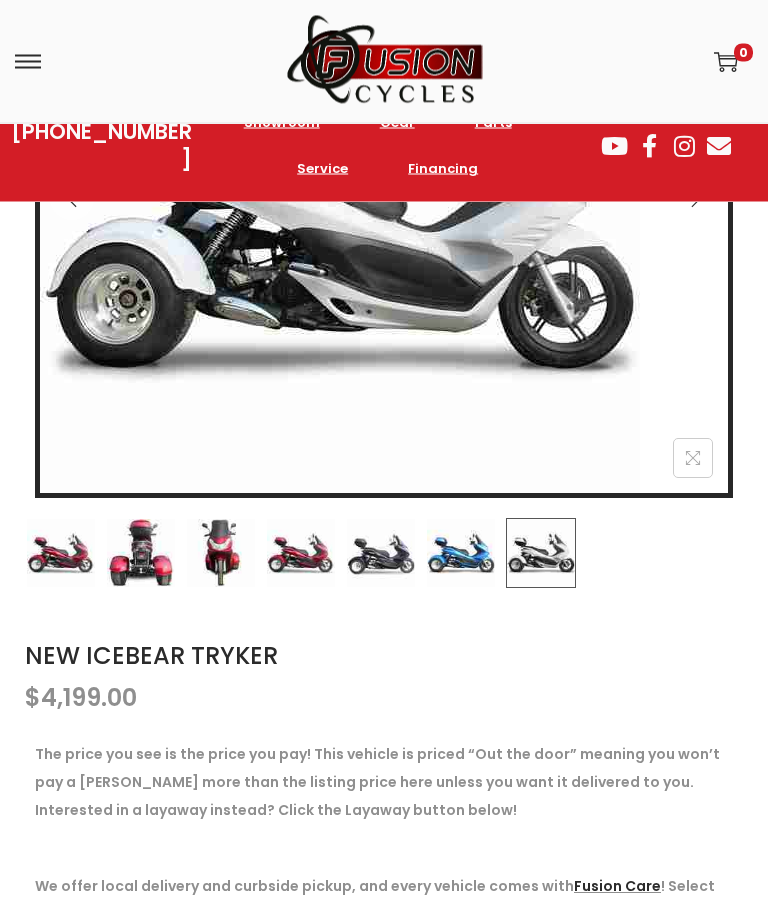 scroll, scrollTop: 530, scrollLeft: 0, axis: vertical 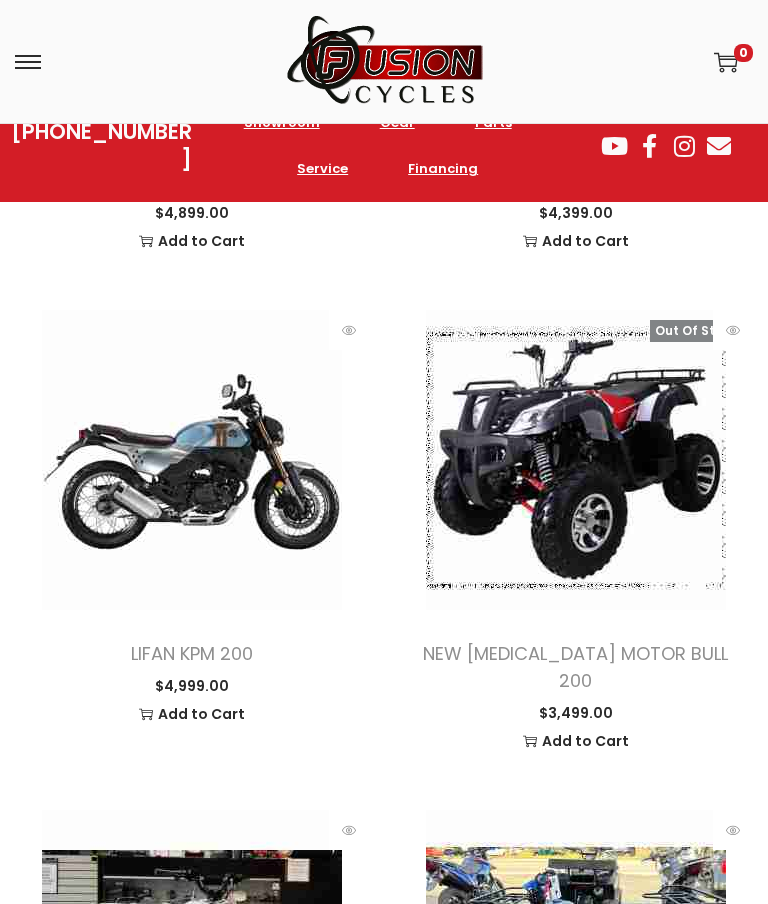 click at bounding box center [192, 460] 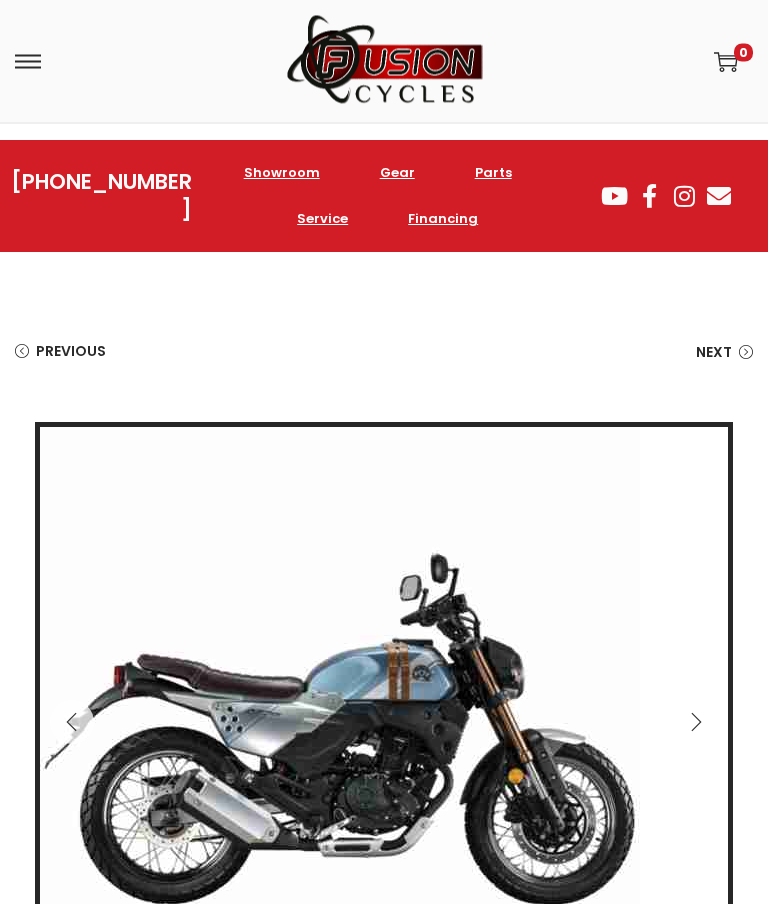 scroll, scrollTop: 46, scrollLeft: 0, axis: vertical 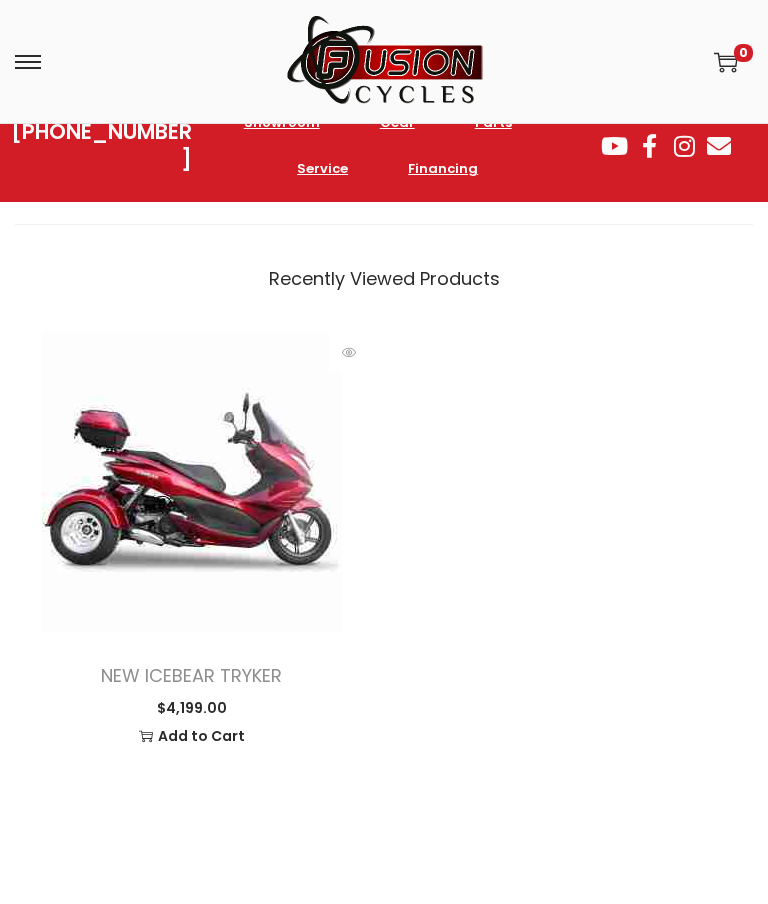click at bounding box center (192, 482) 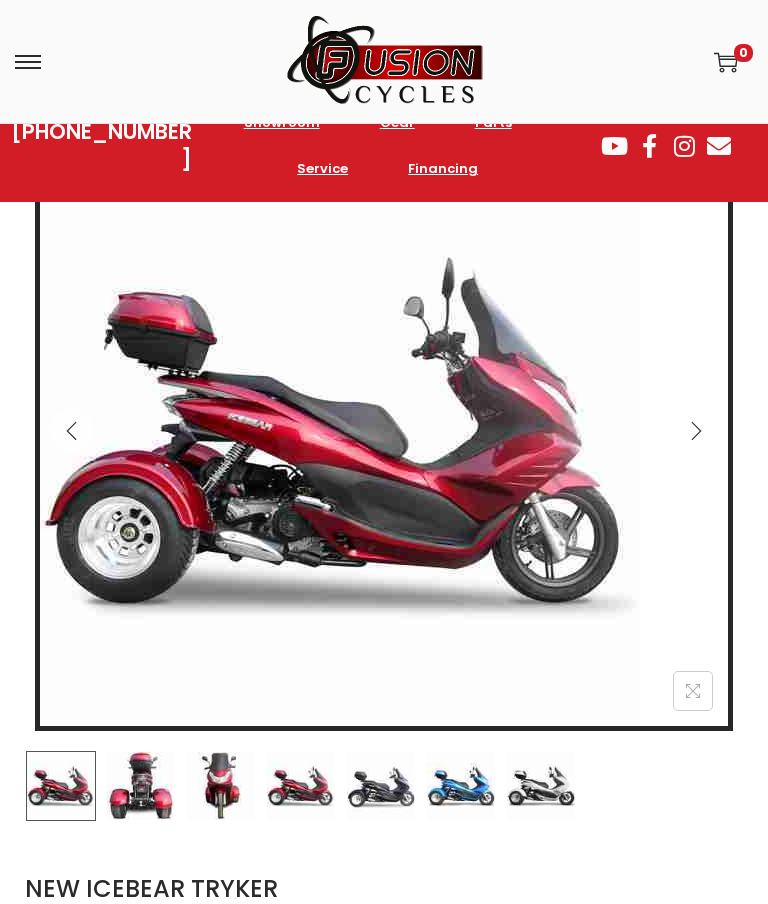 scroll, scrollTop: 0, scrollLeft: 0, axis: both 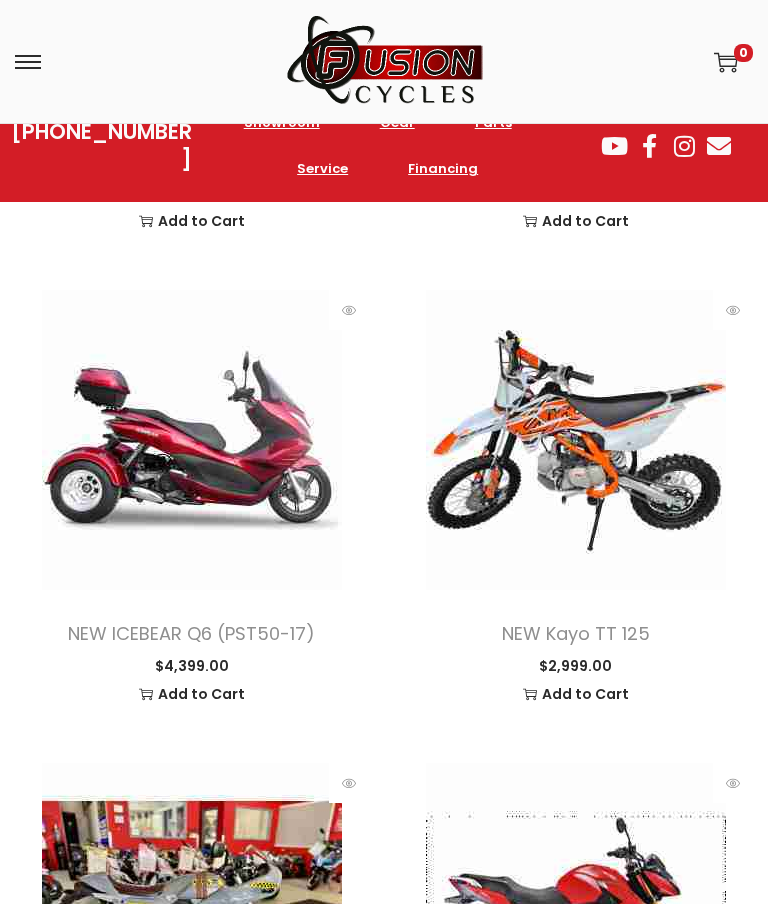 click at bounding box center (192, 440) 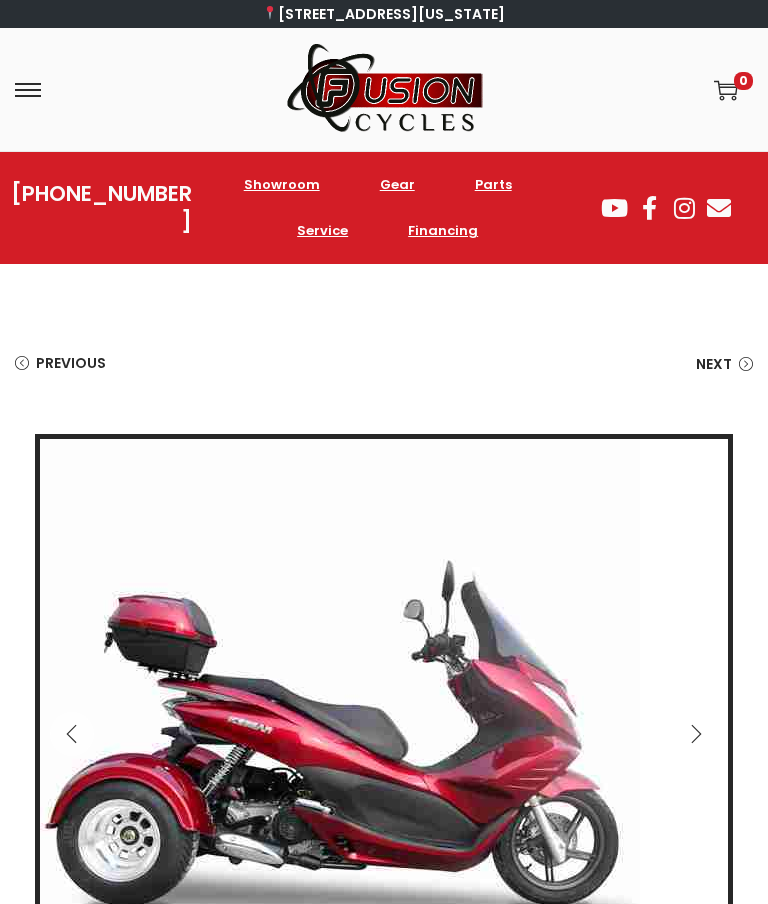 scroll, scrollTop: 0, scrollLeft: 0, axis: both 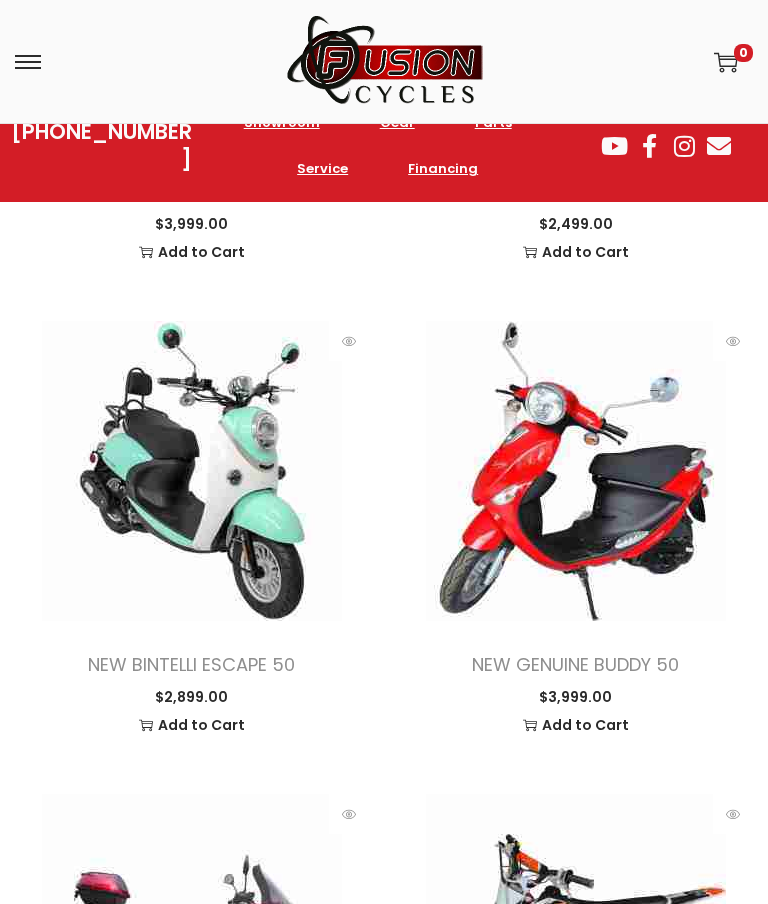 click at bounding box center [576, 471] 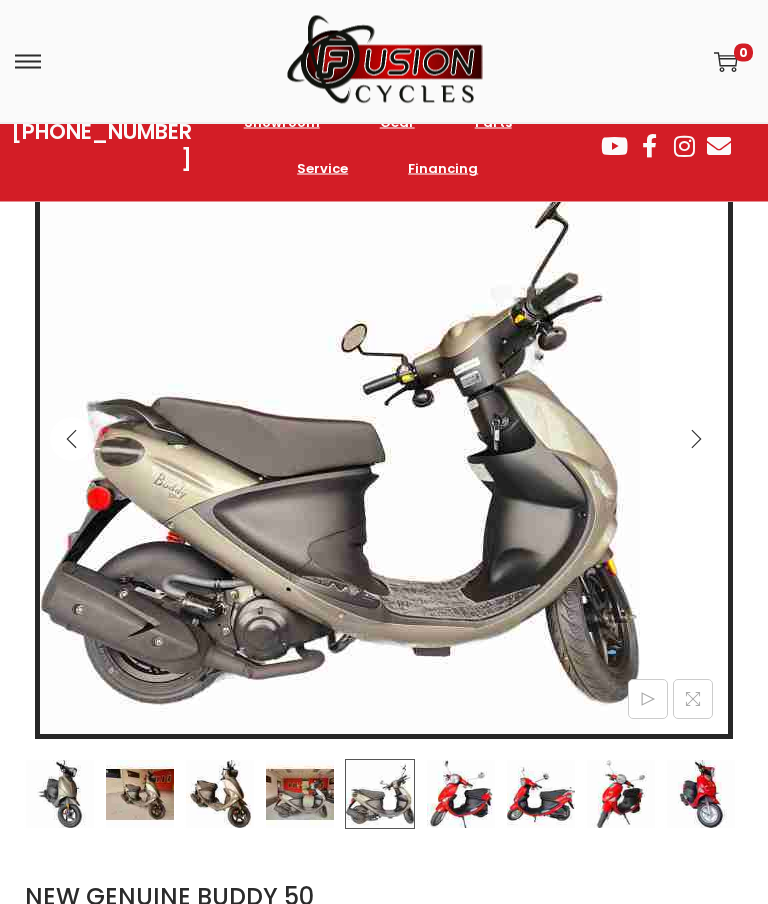 scroll, scrollTop: 407, scrollLeft: 0, axis: vertical 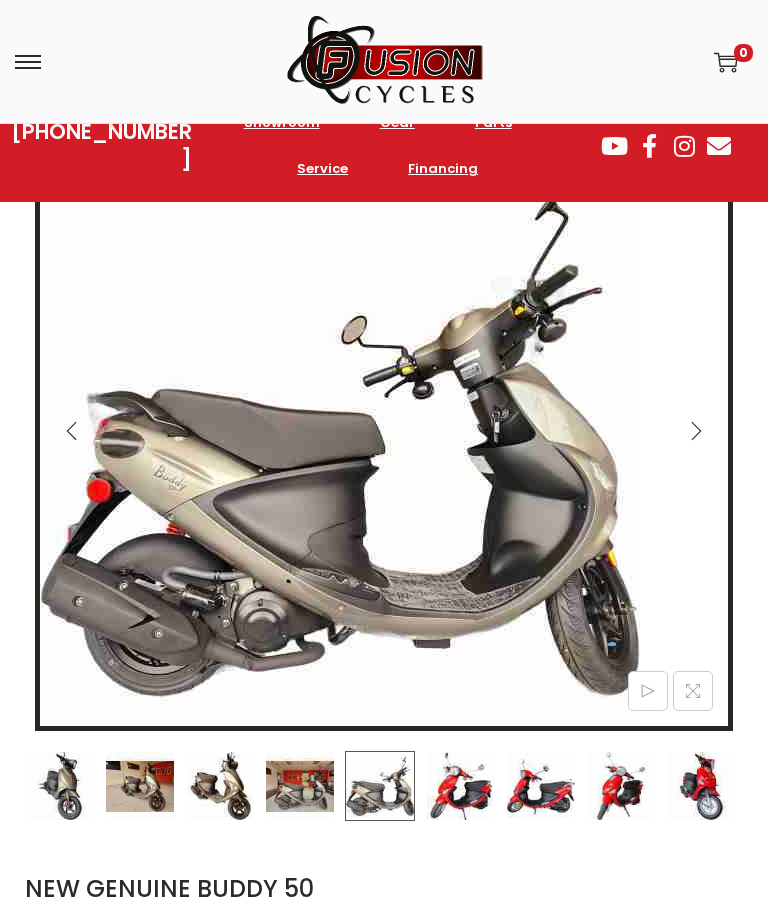 click 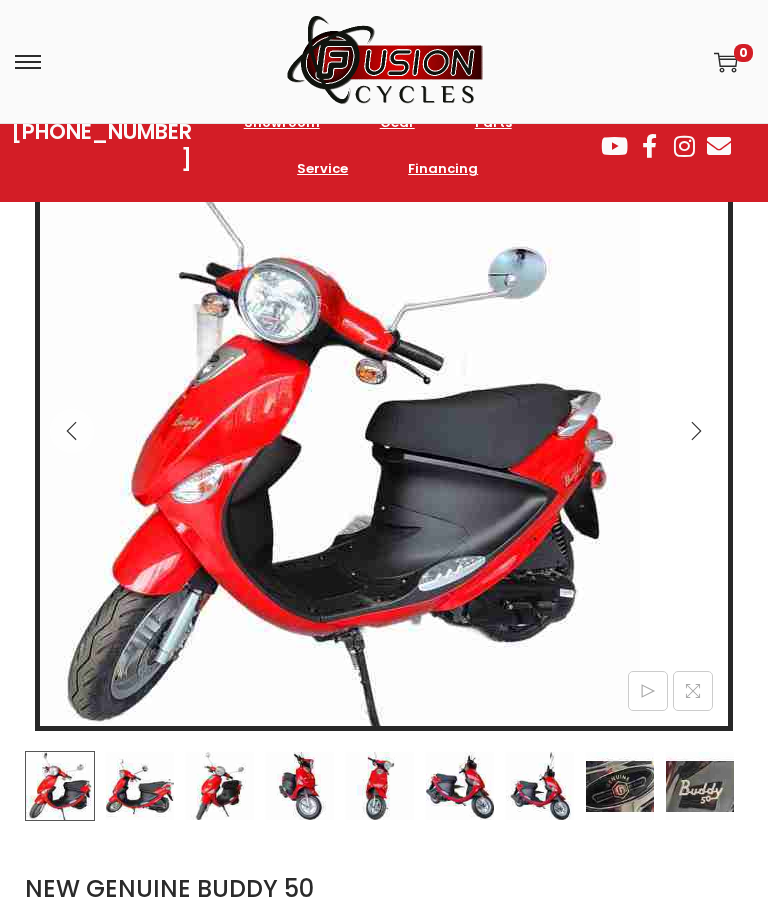 click at bounding box center [696, 431] 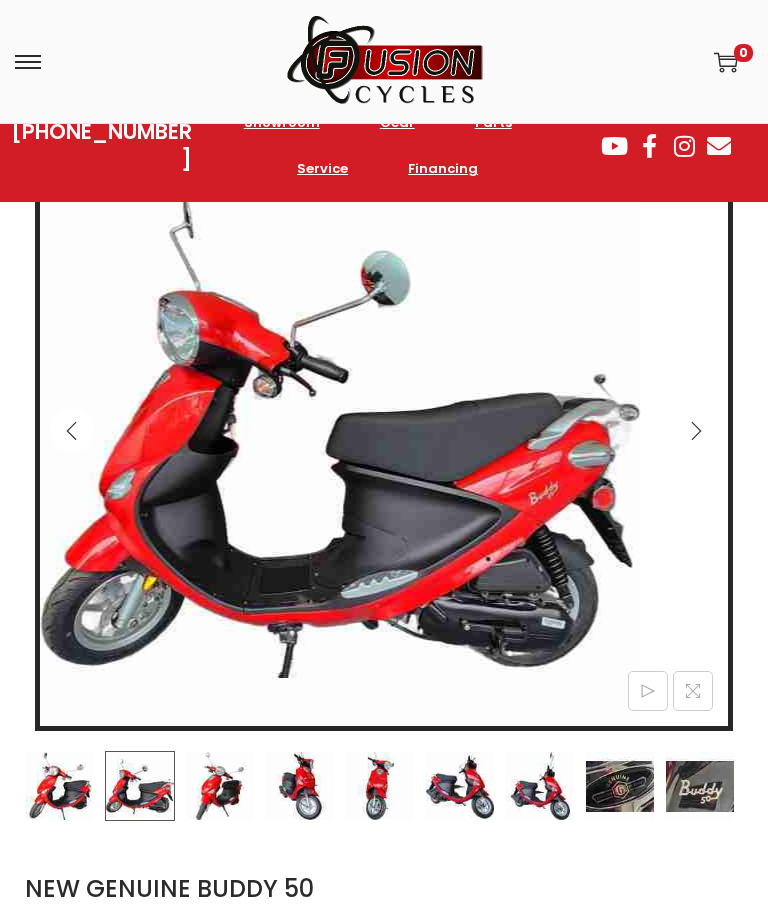 click at bounding box center (696, 431) 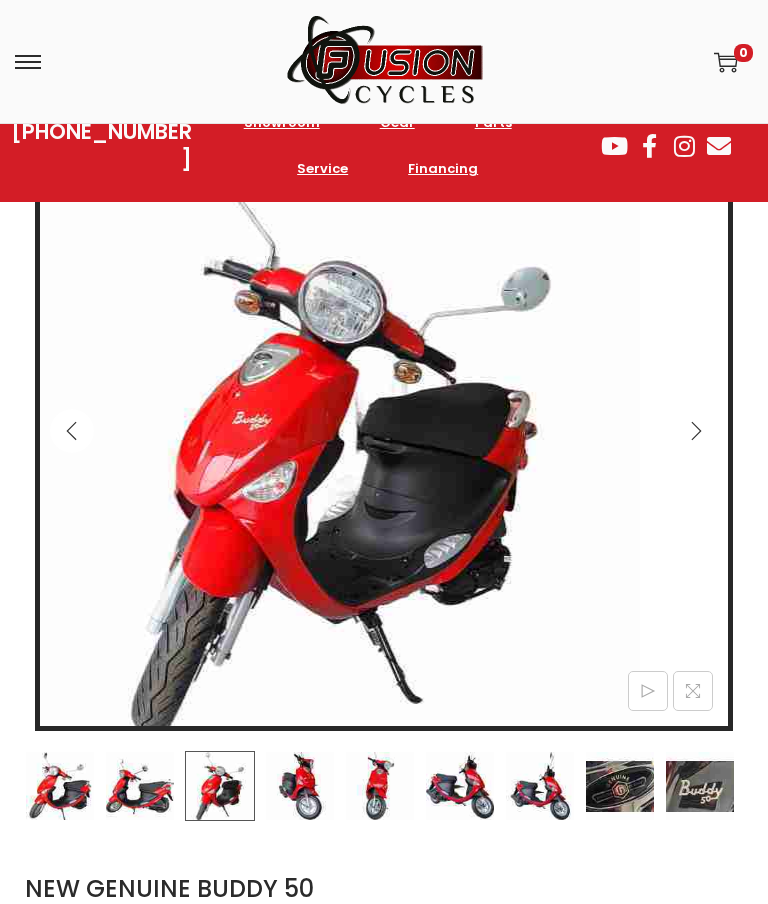 click at bounding box center (384, 436) 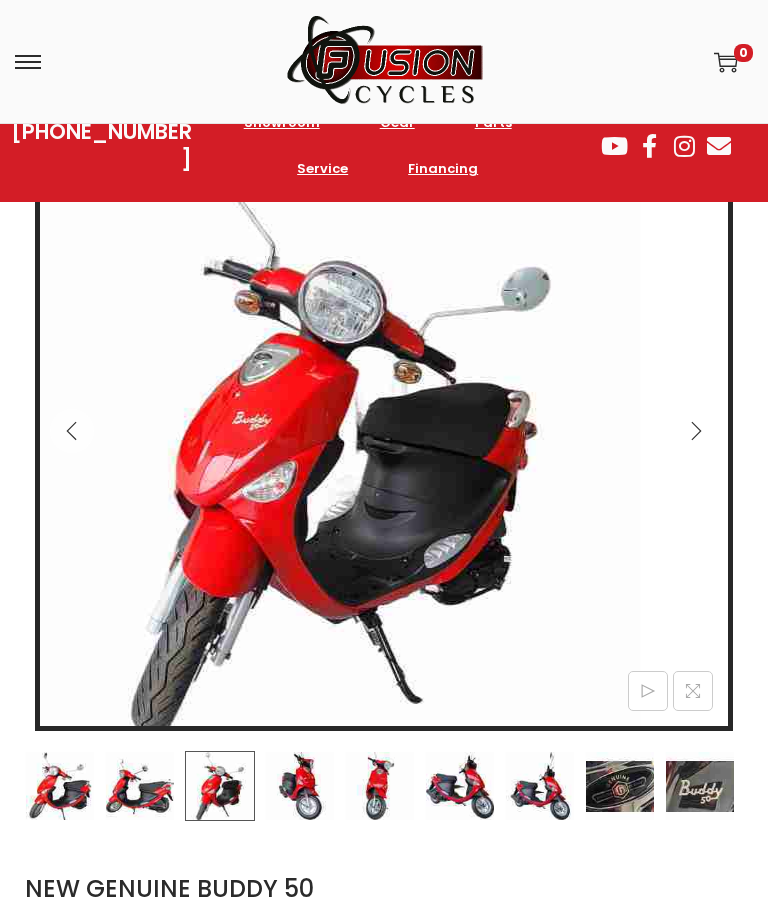 click 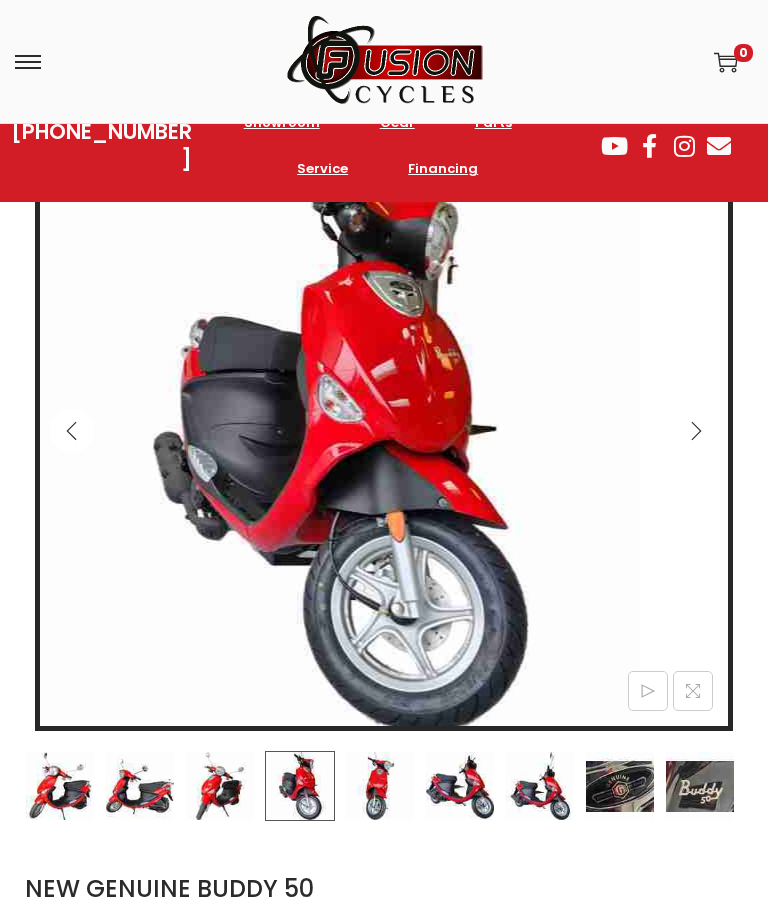click at bounding box center [696, 431] 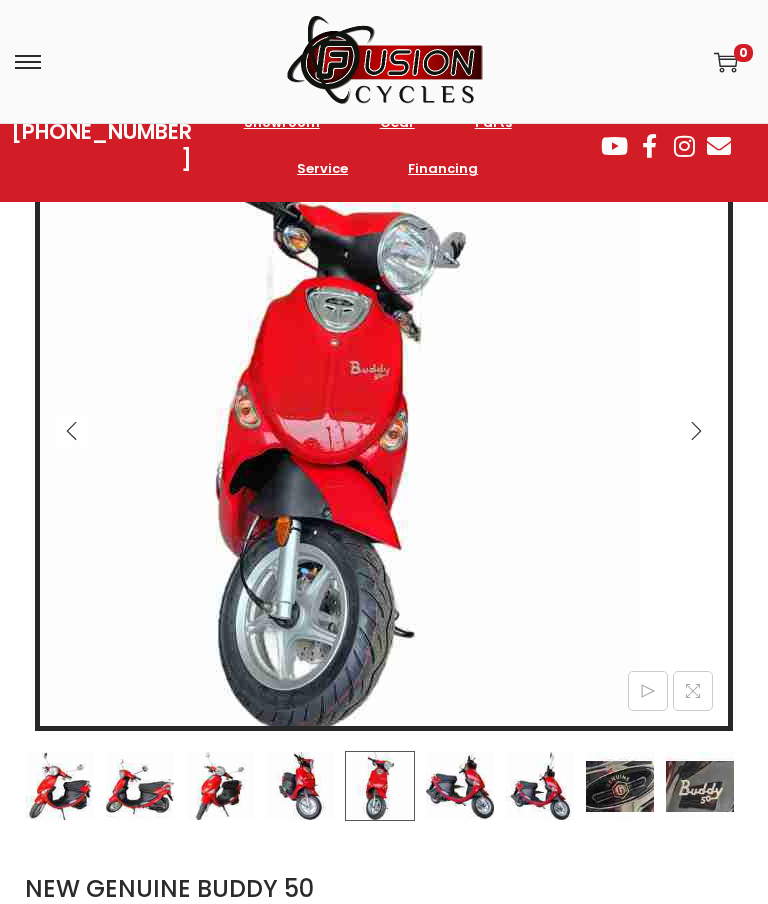 click 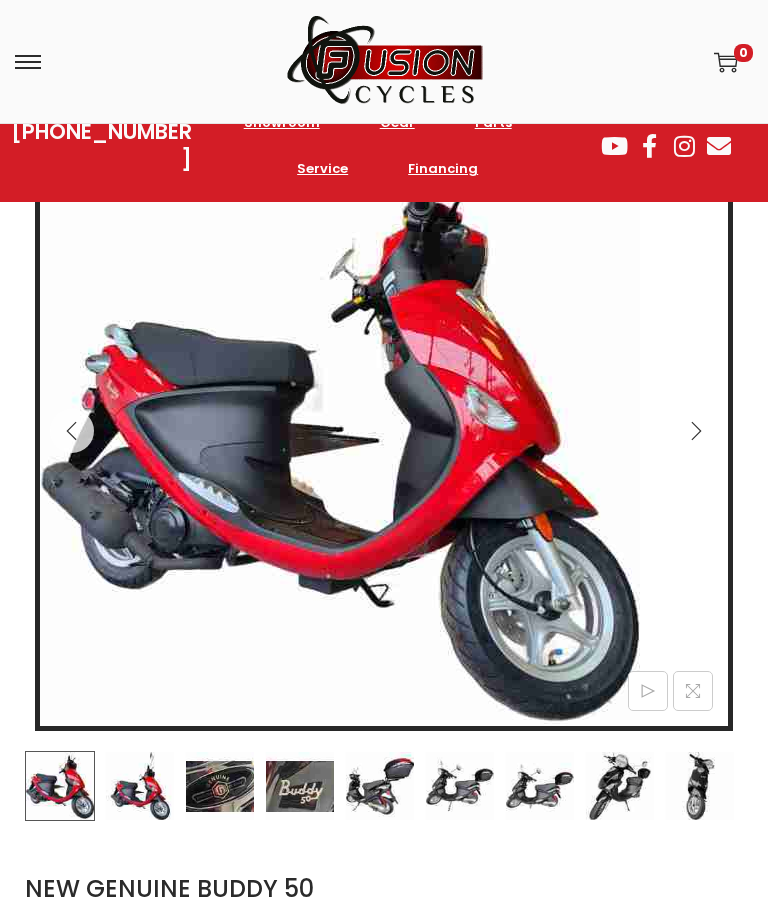 click at bounding box center [696, 431] 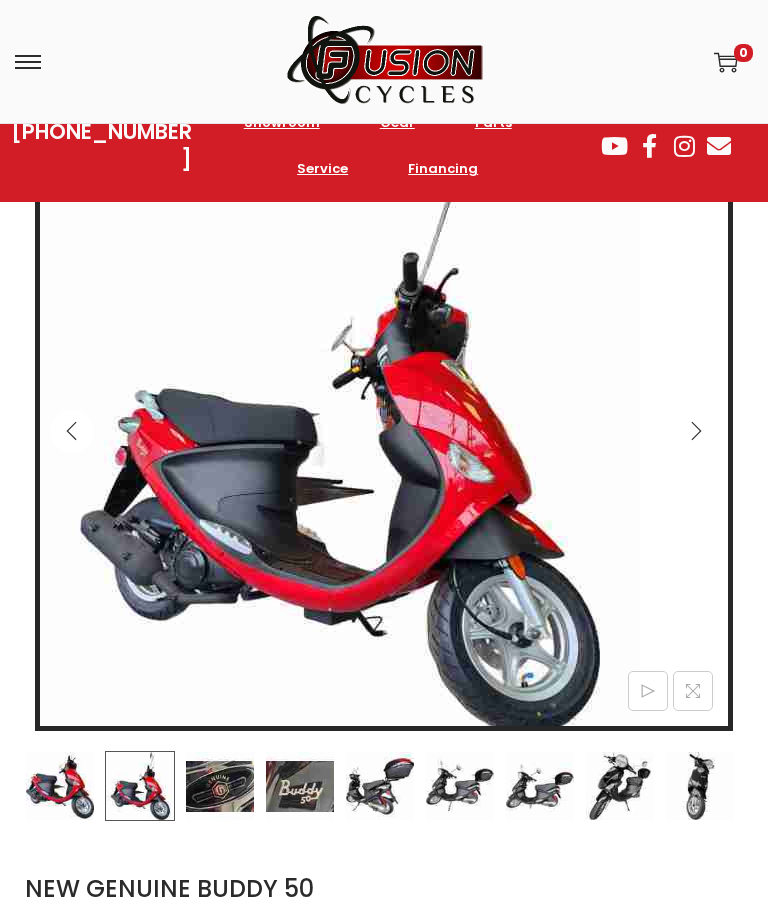 click at bounding box center (696, 431) 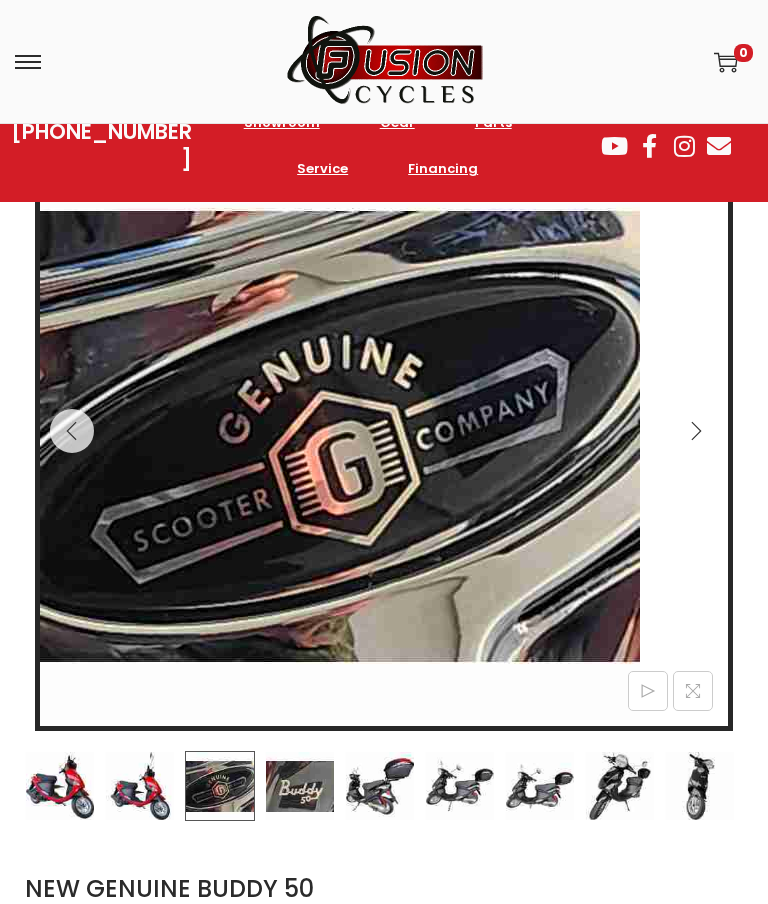 click 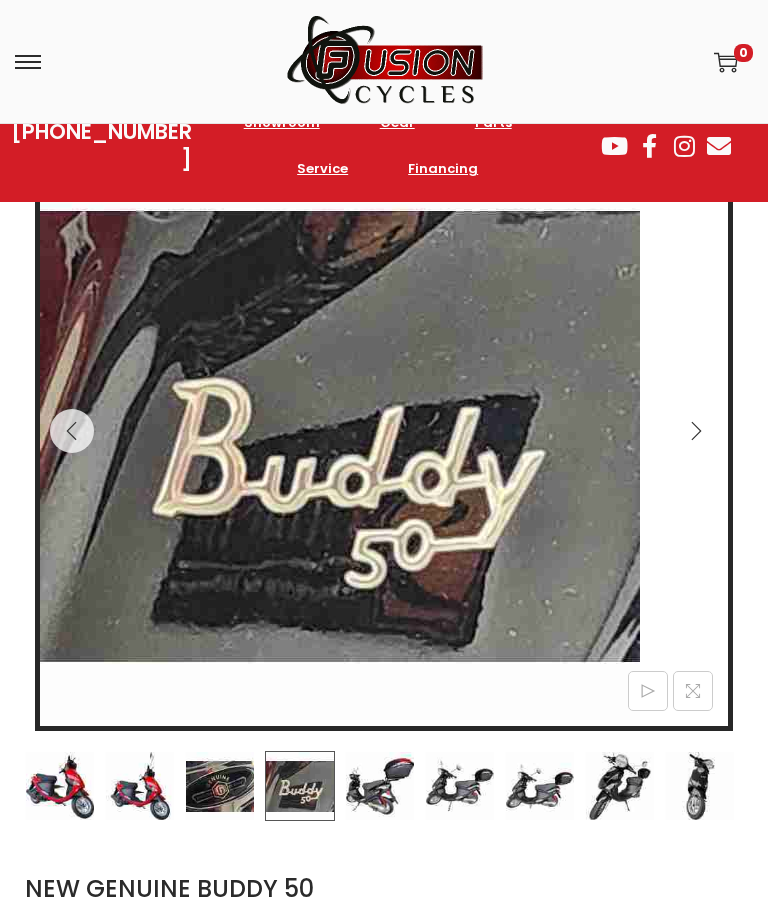 click 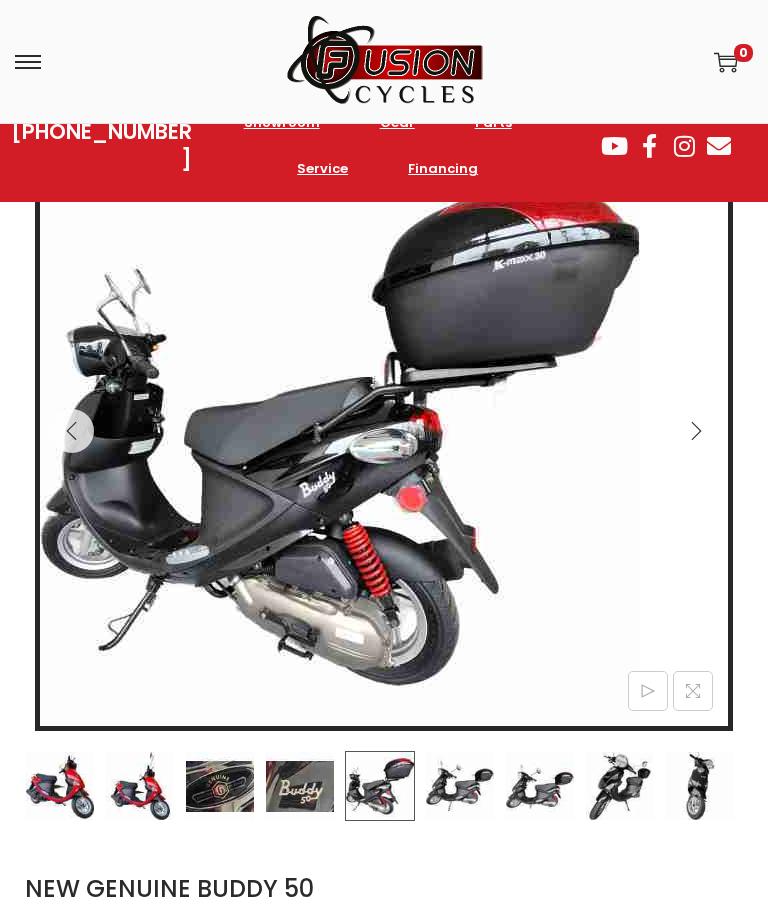 click 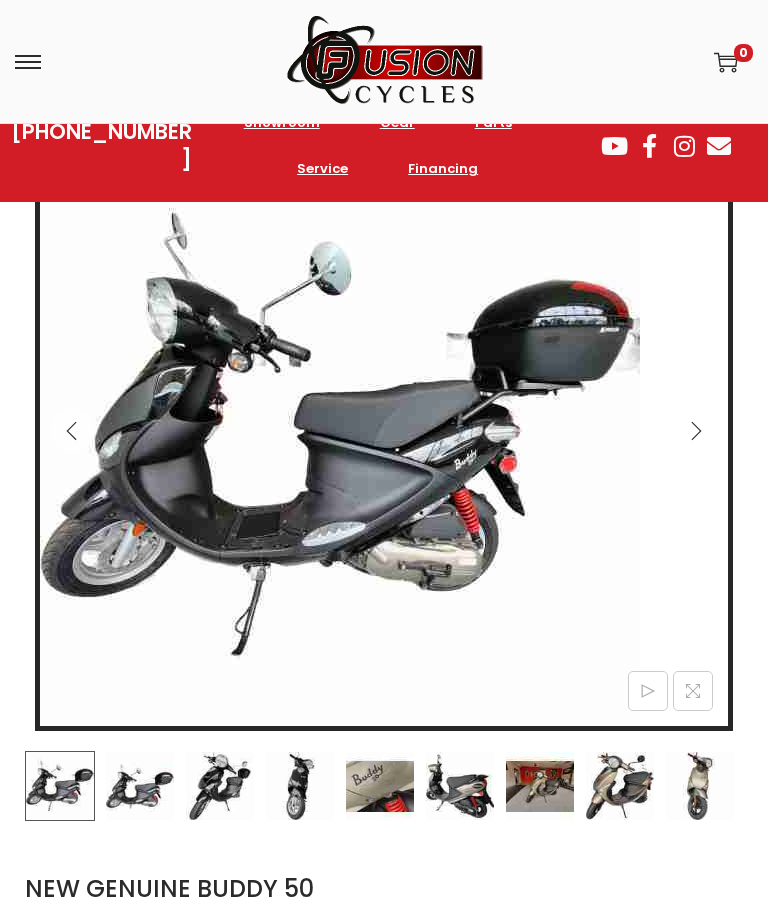 click at bounding box center [696, 431] 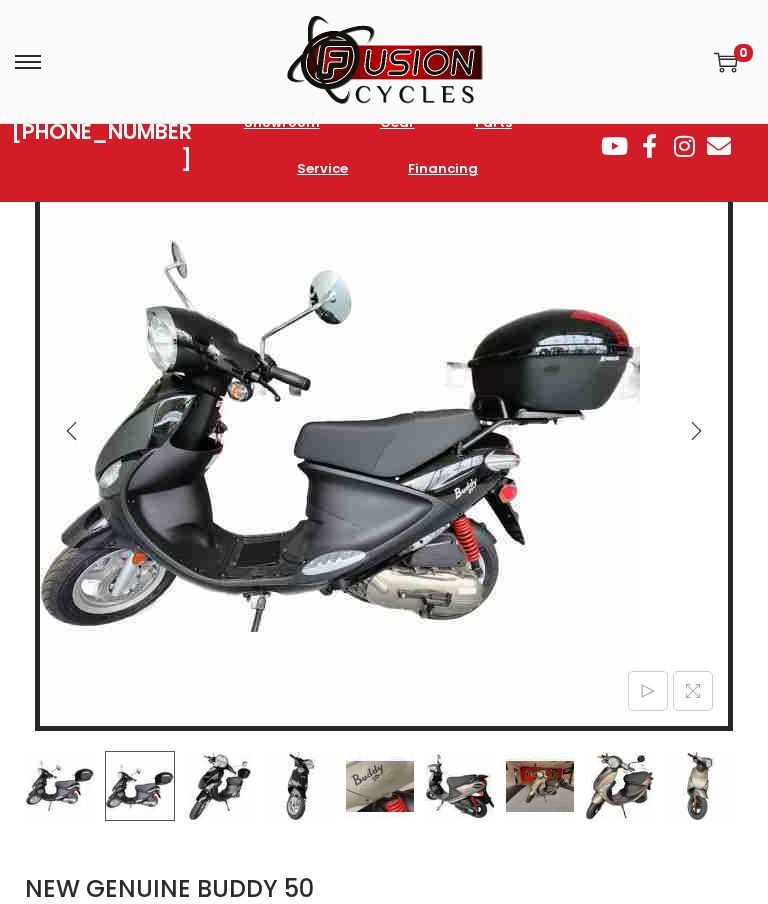 click 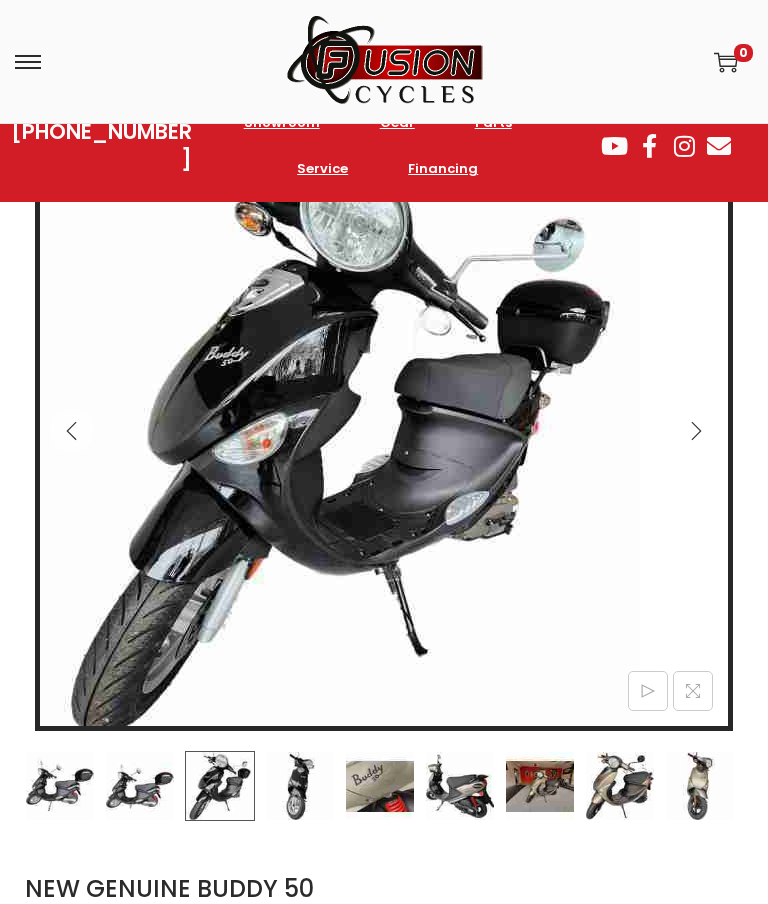 click 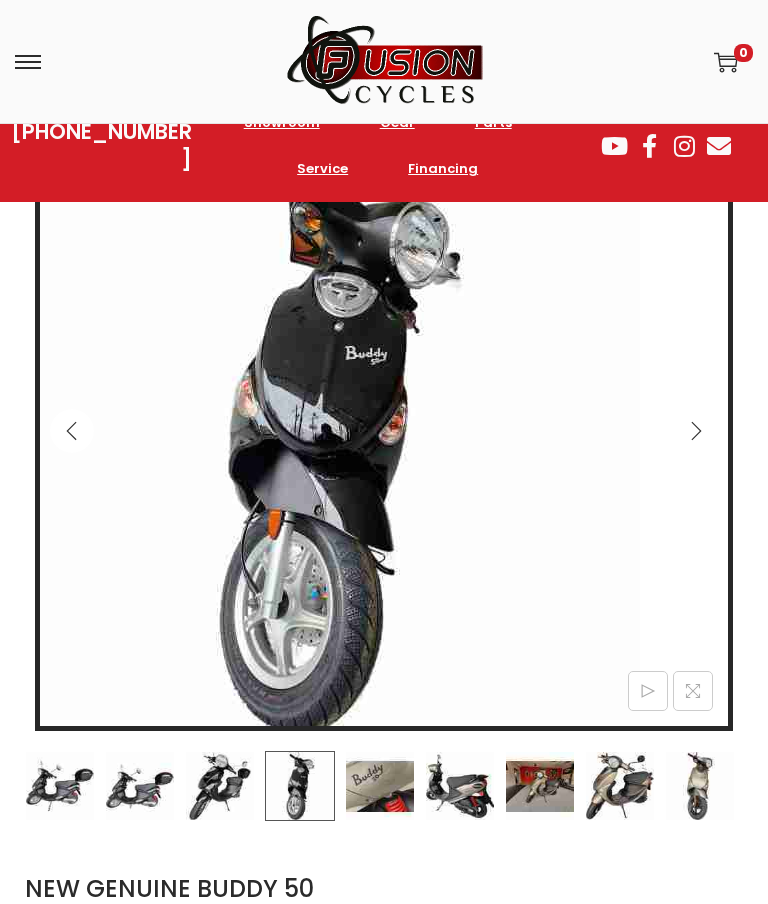 click at bounding box center [696, 431] 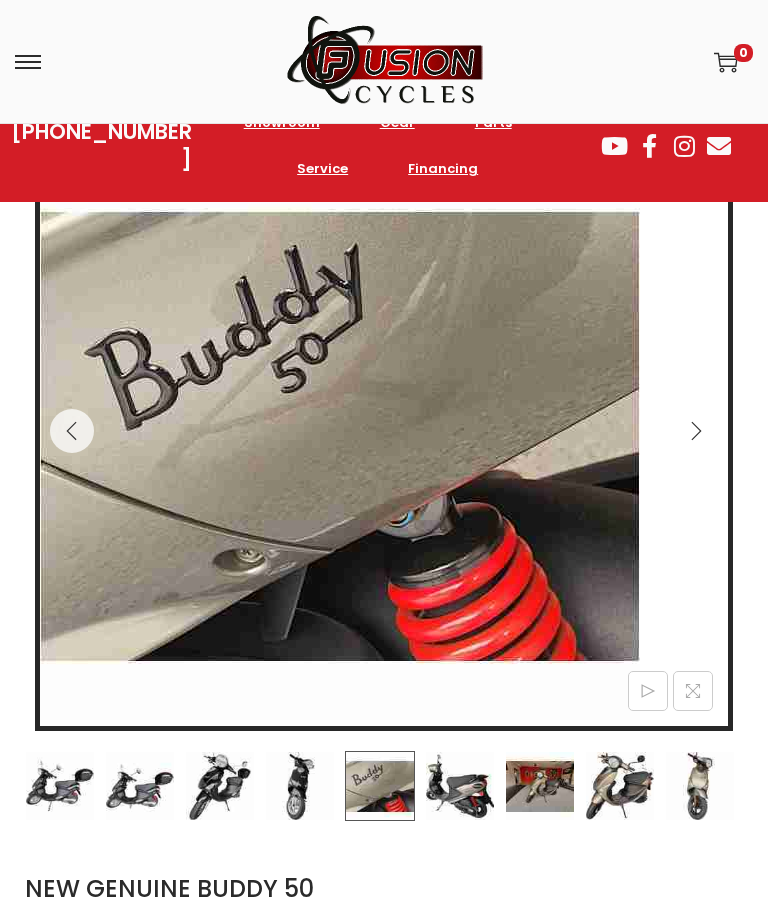 click at bounding box center [696, 431] 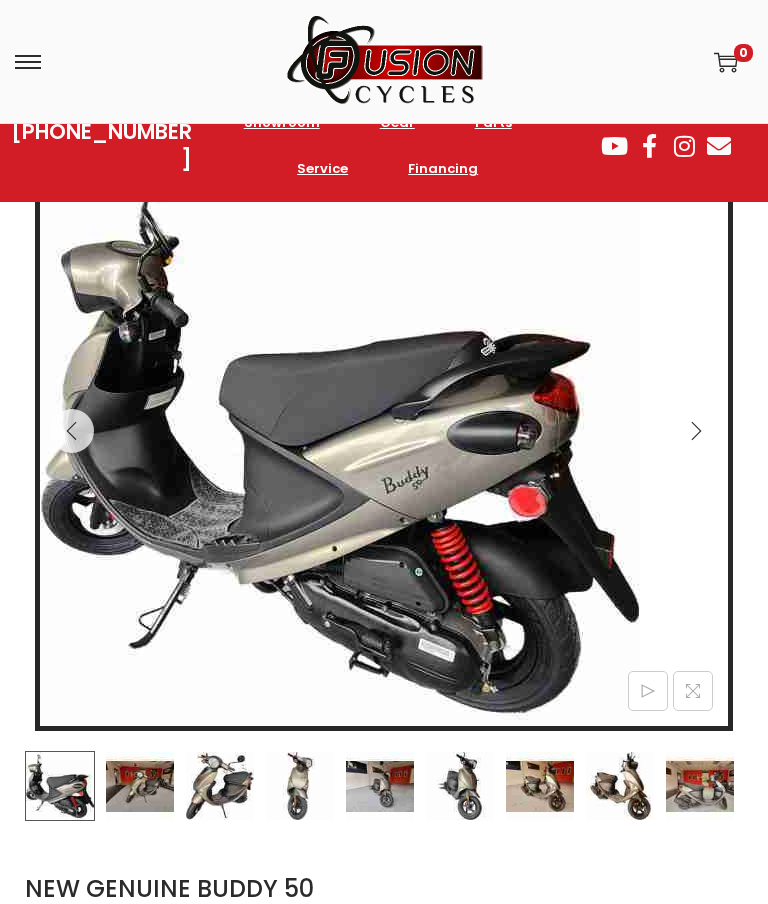 click 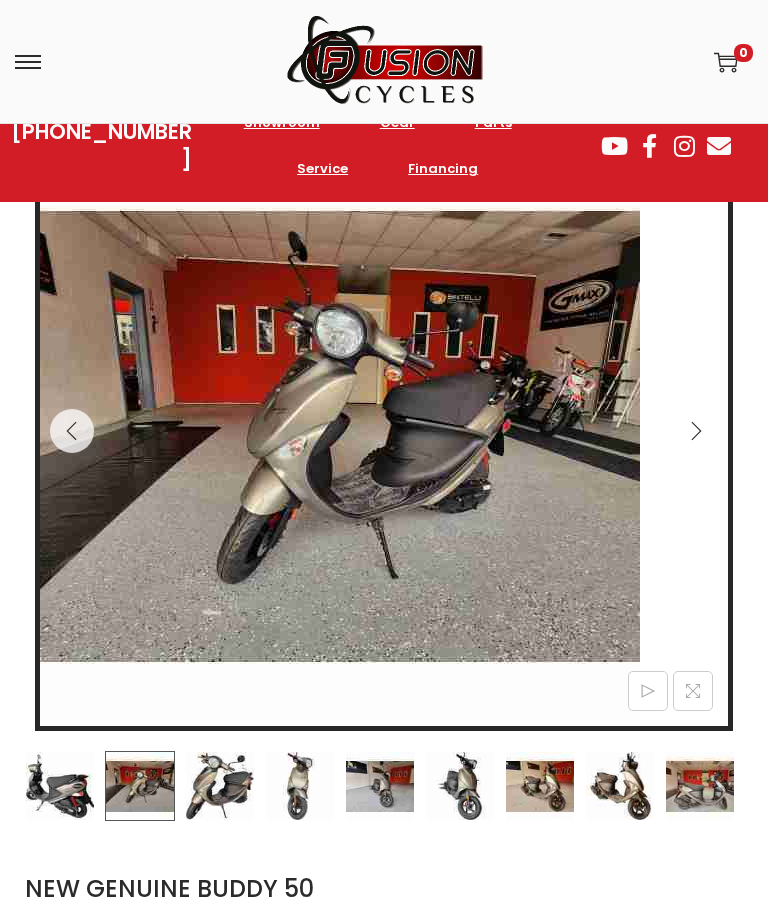 click 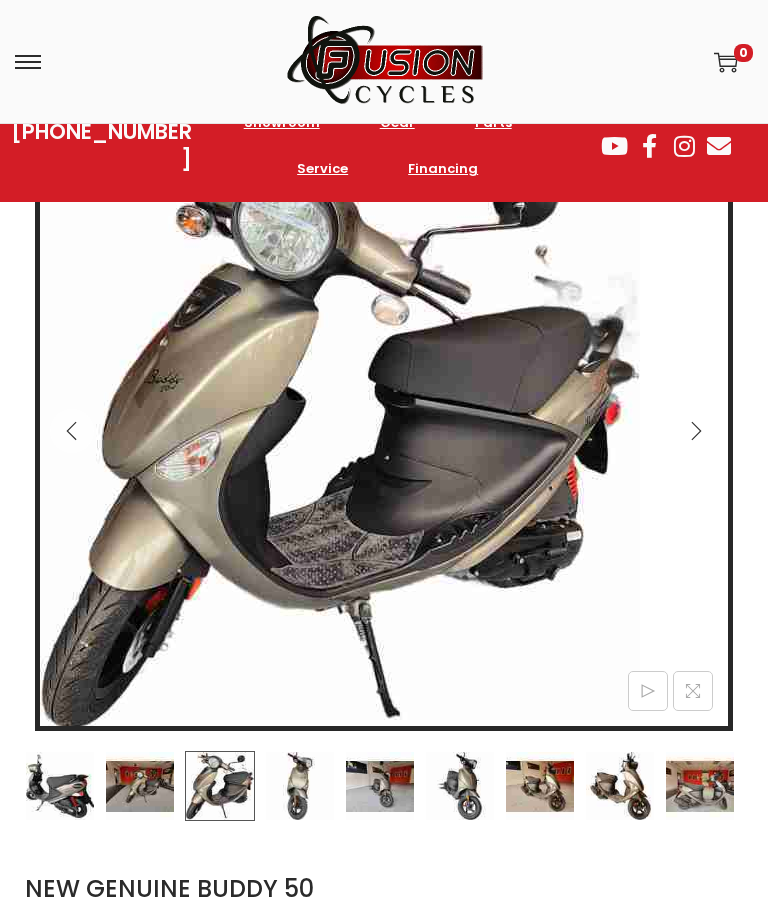 click at bounding box center (696, 431) 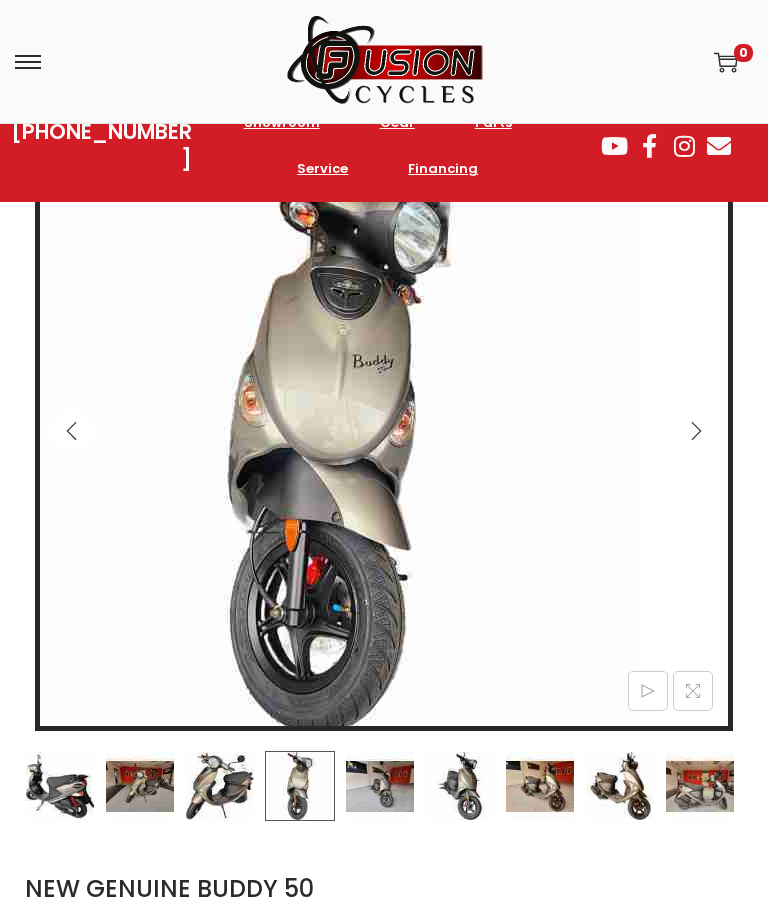click at bounding box center [696, 431] 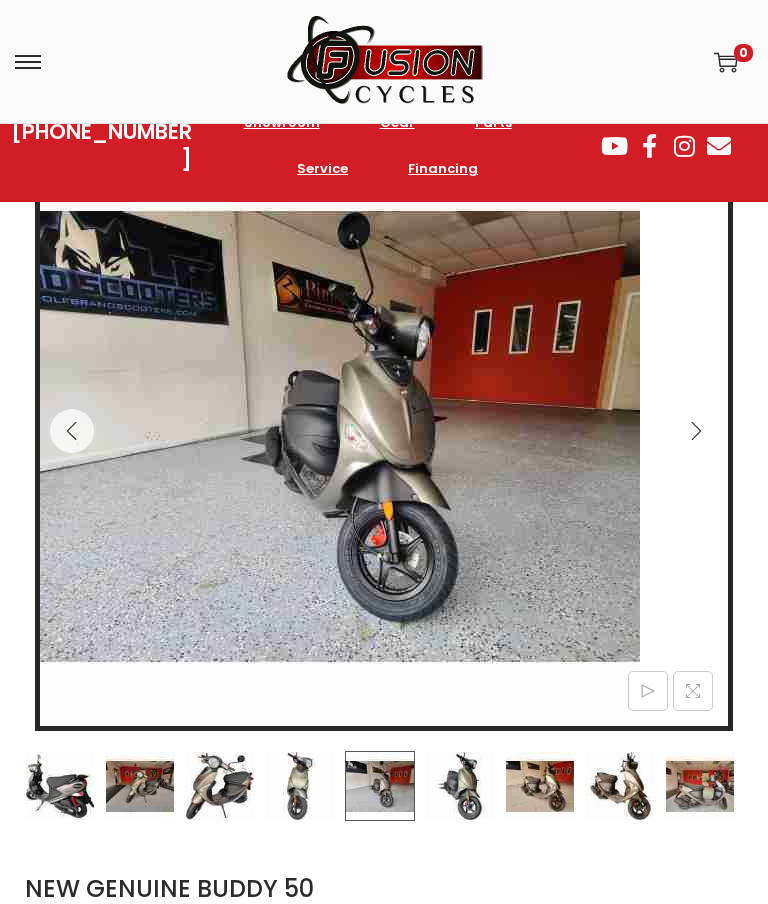 click at bounding box center (696, 431) 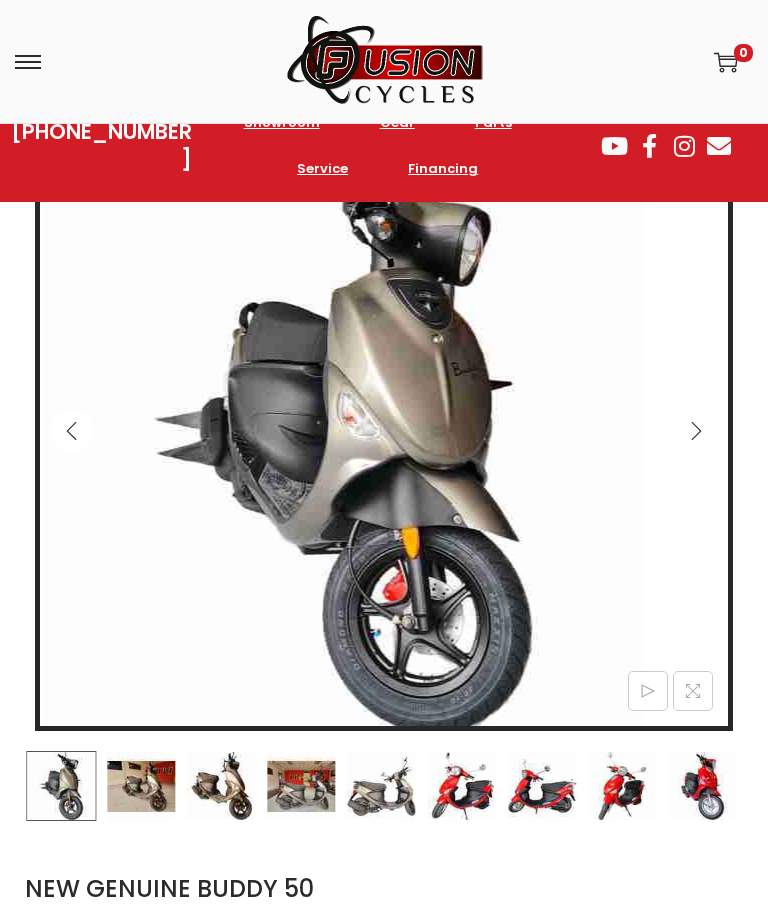 click at bounding box center [696, 431] 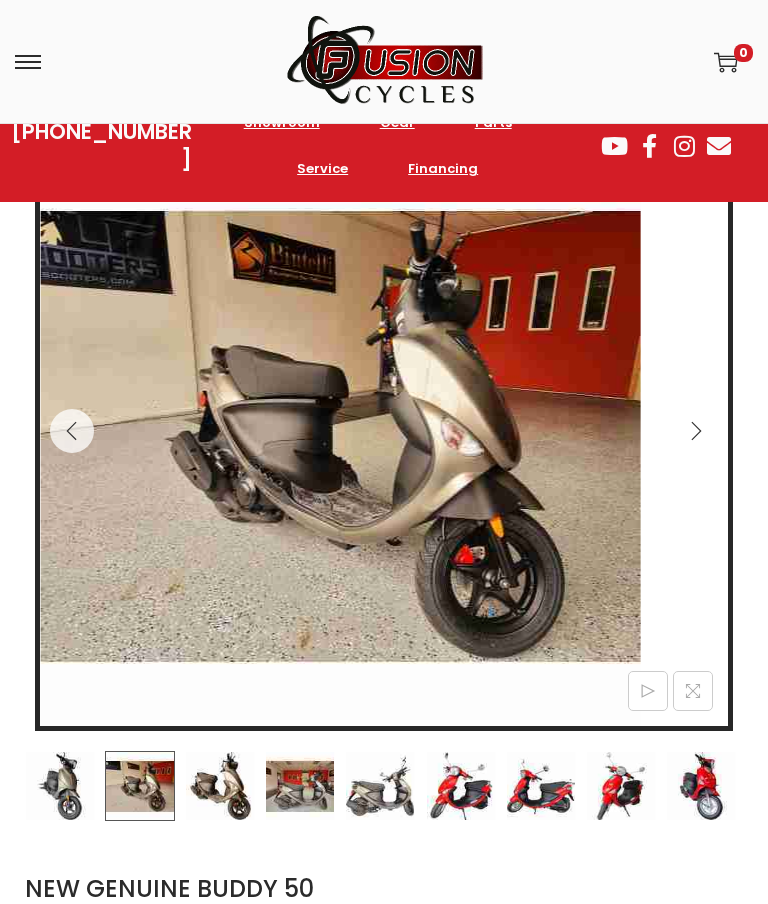 click at bounding box center [696, 431] 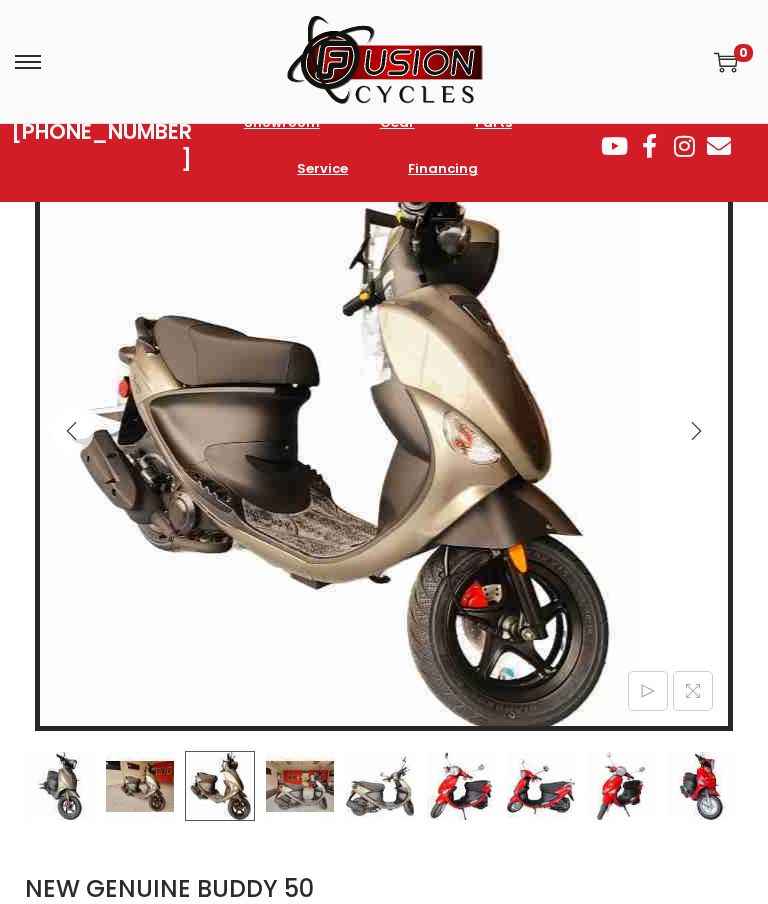 click at bounding box center (696, 431) 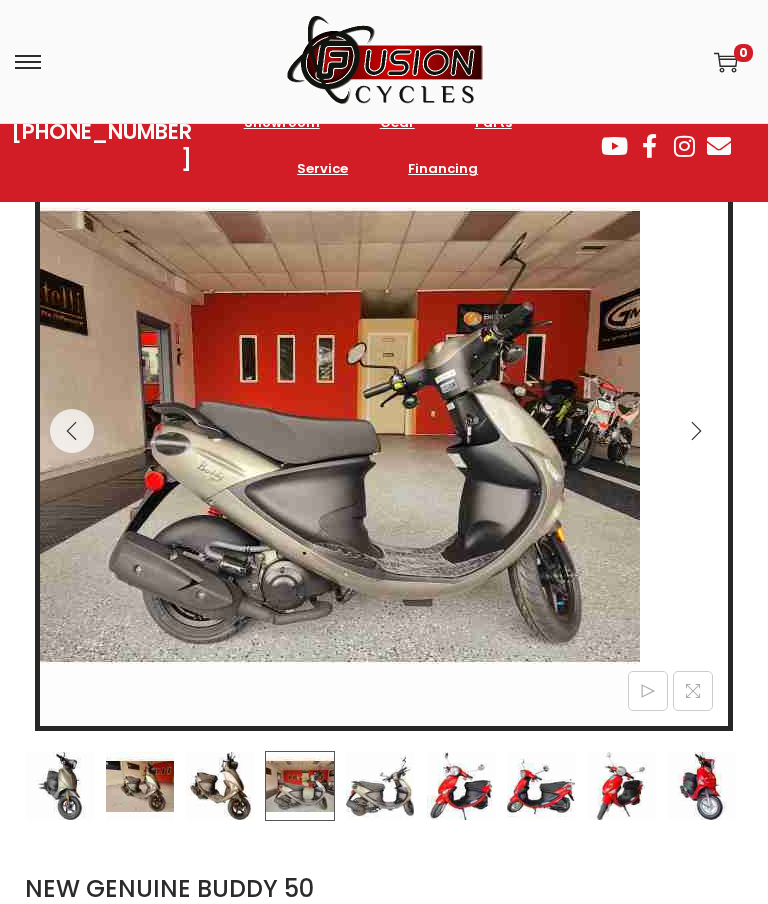 click at bounding box center (696, 431) 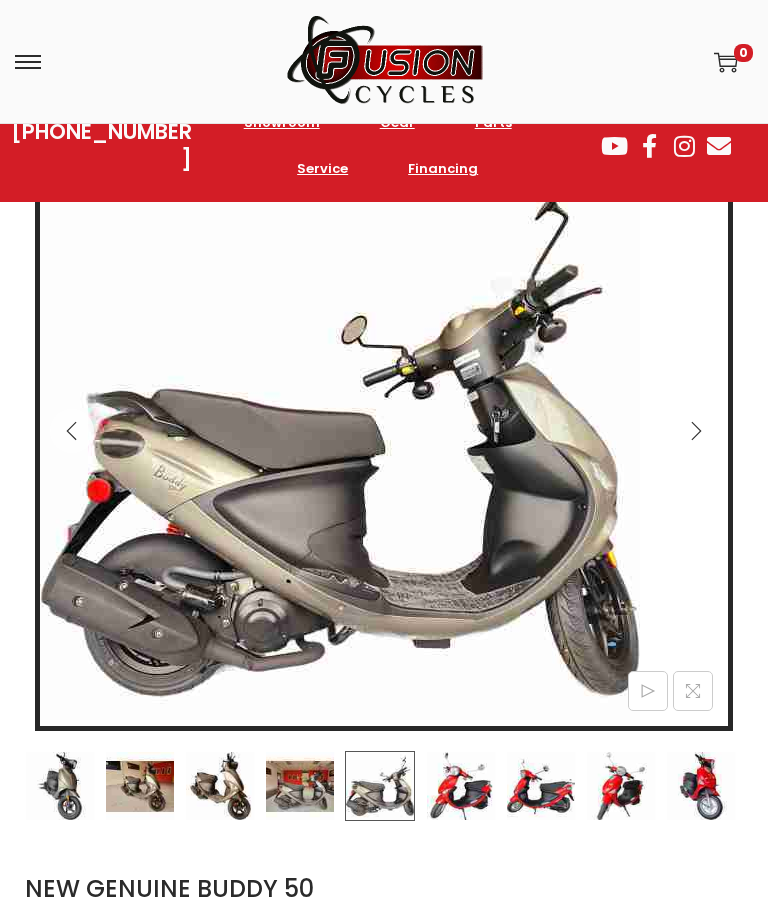 click at bounding box center [696, 431] 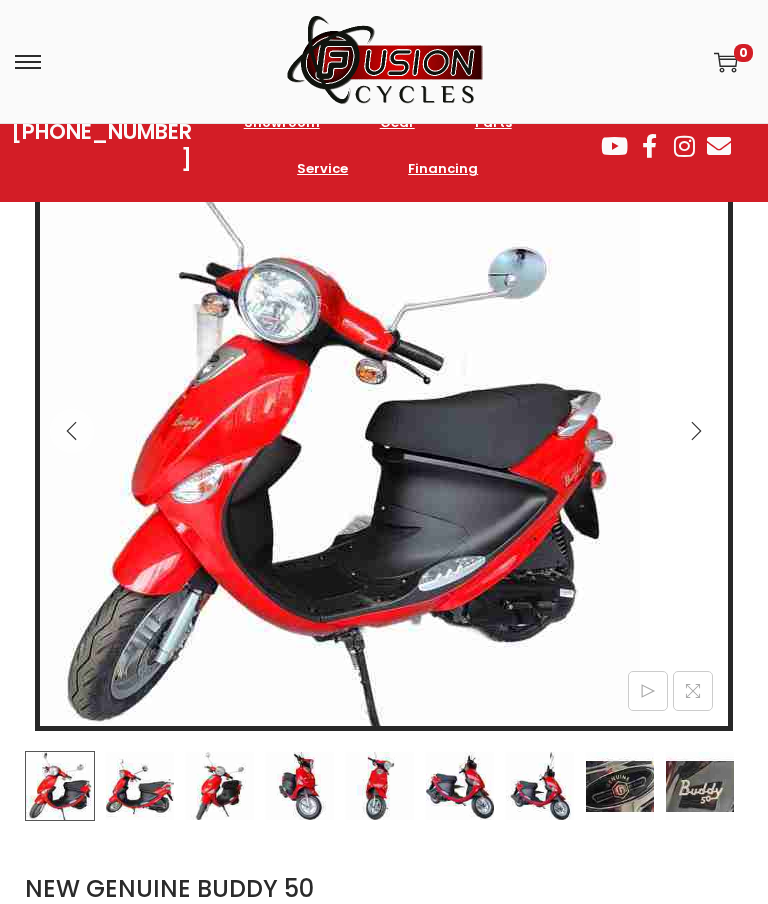 click 